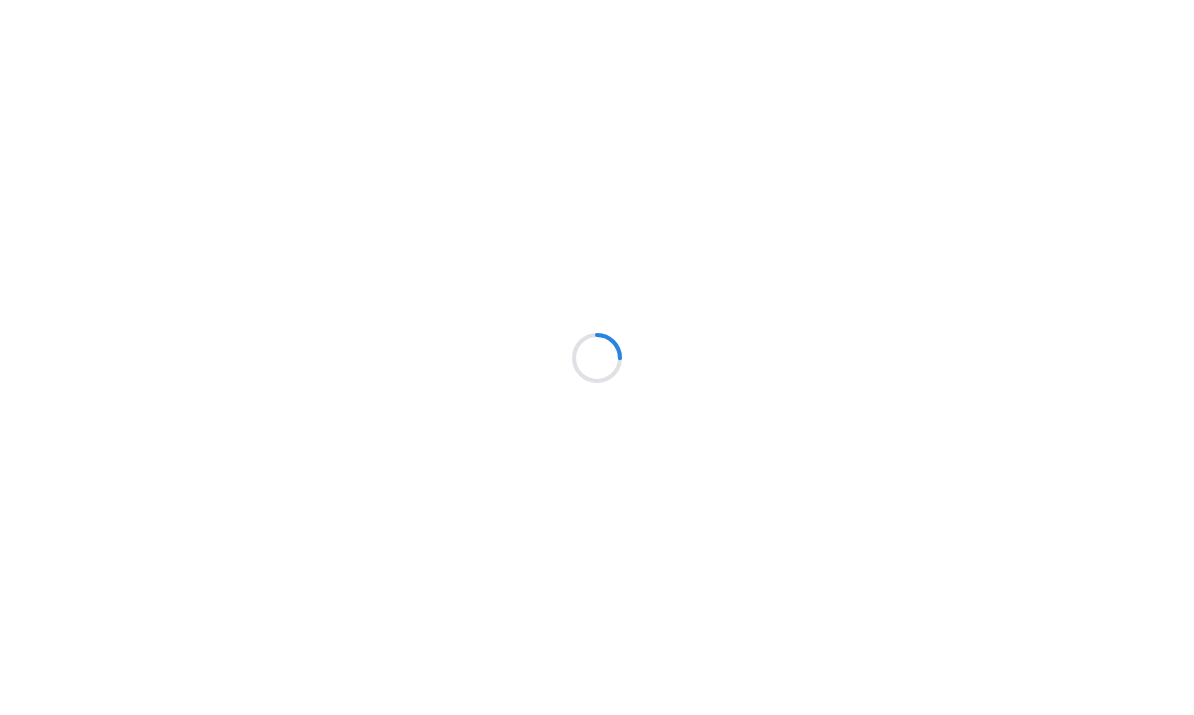 scroll, scrollTop: 0, scrollLeft: 0, axis: both 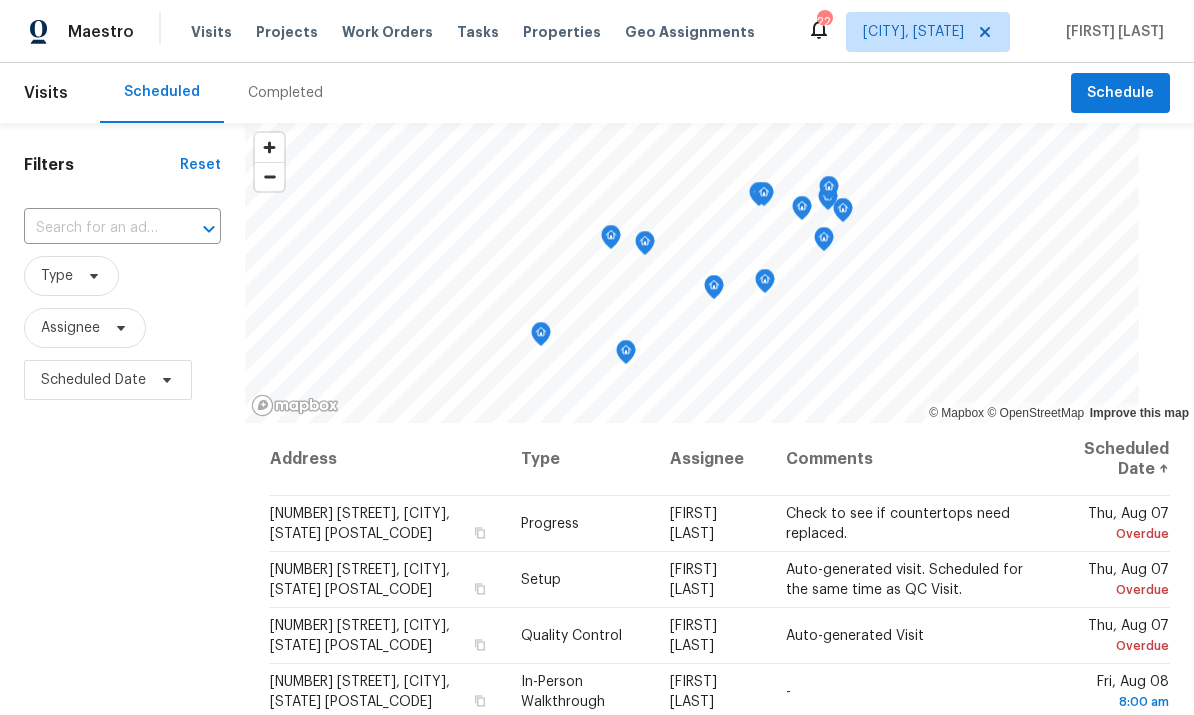click on "Properties" at bounding box center (562, 32) 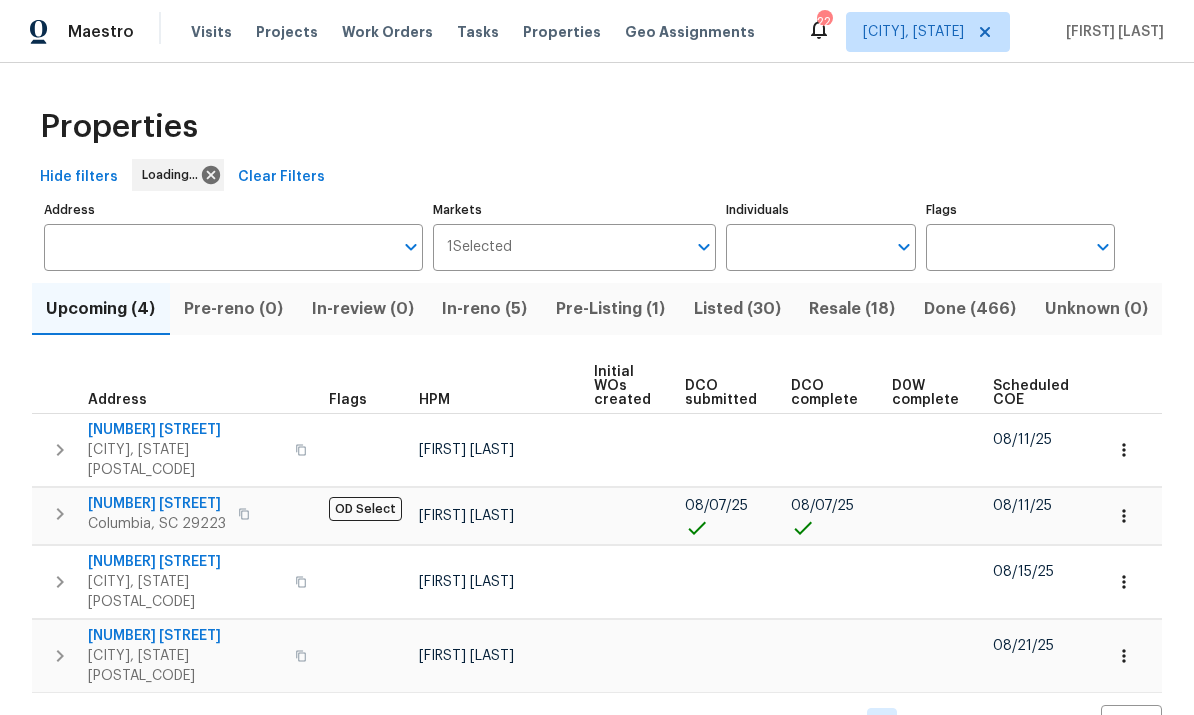click on "Properties" at bounding box center (562, 32) 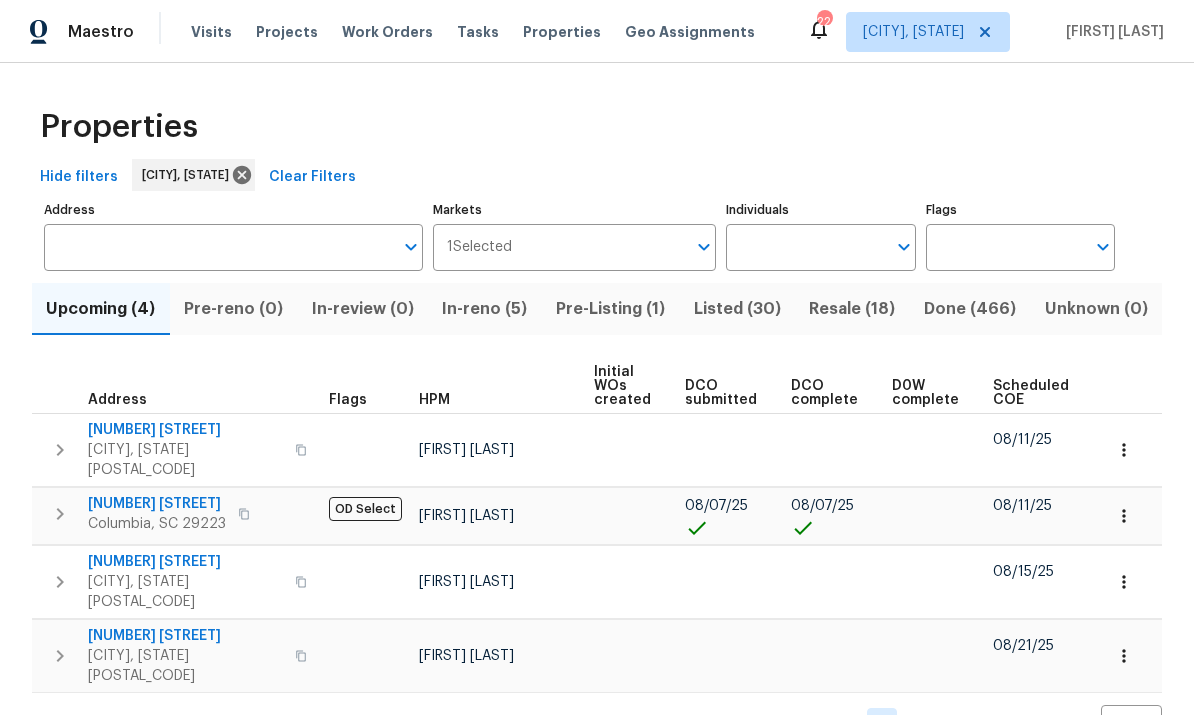 click on "Individuals" at bounding box center (805, 247) 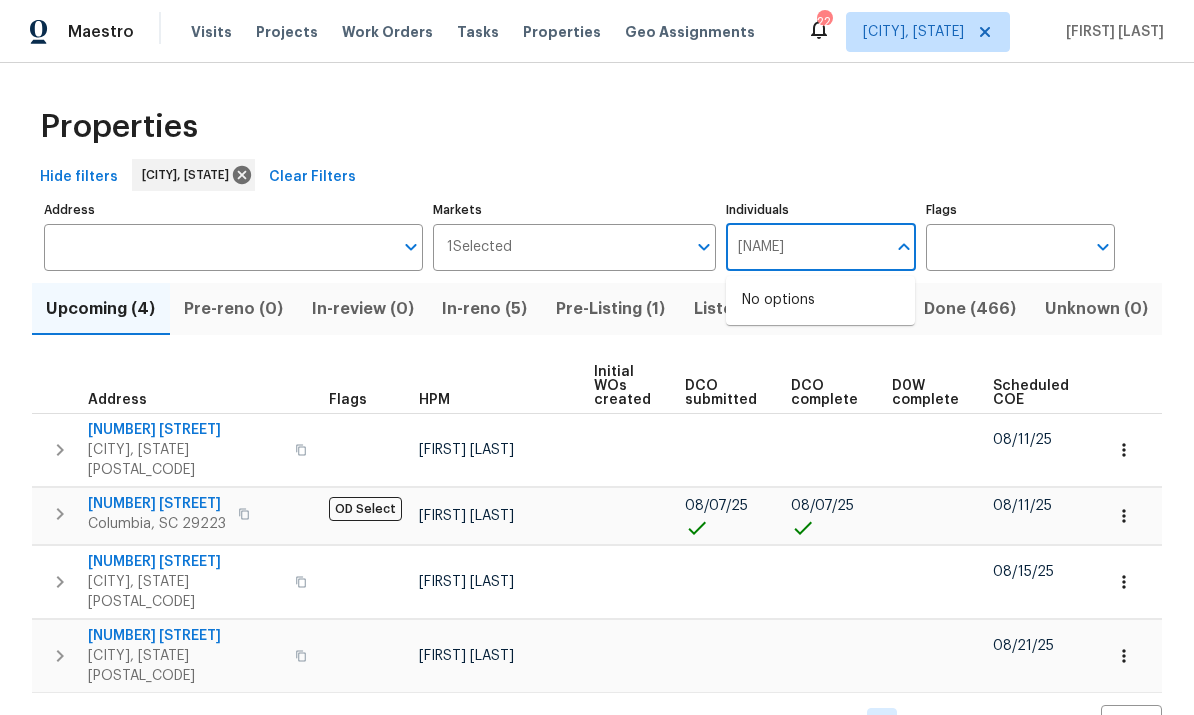 type on "kati" 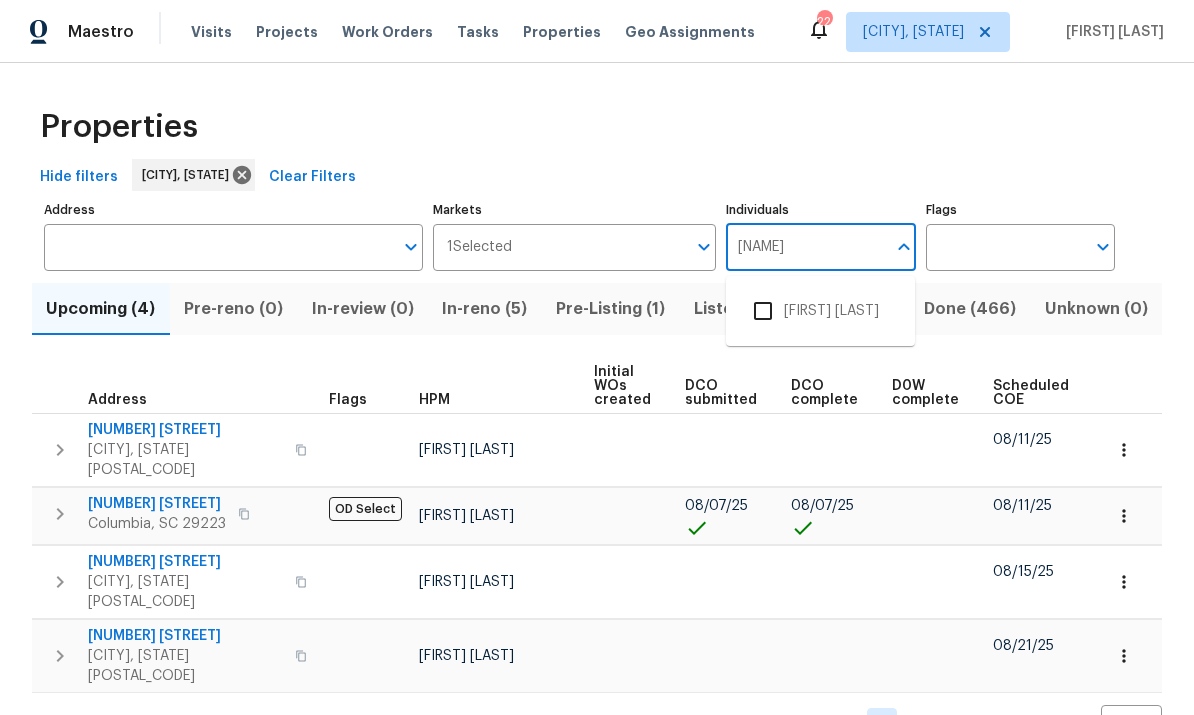 click on "[FIRST] [LAST]" at bounding box center [820, 311] 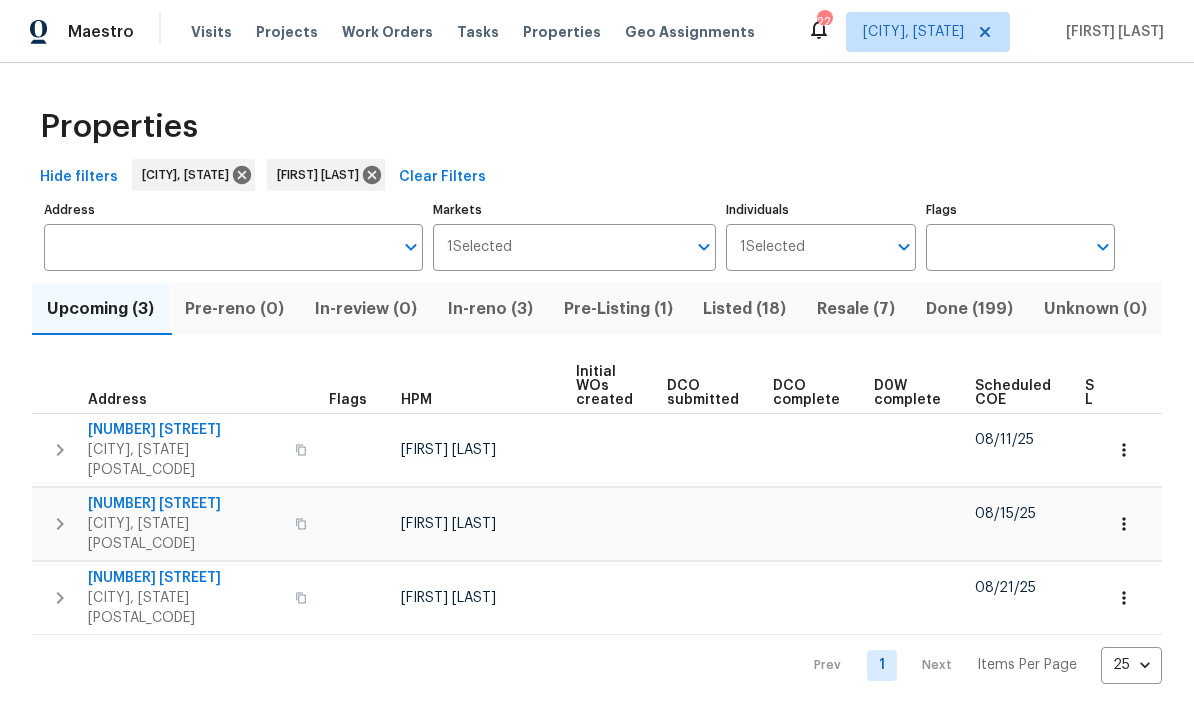 click on "105 Kenton Ct" at bounding box center [185, 430] 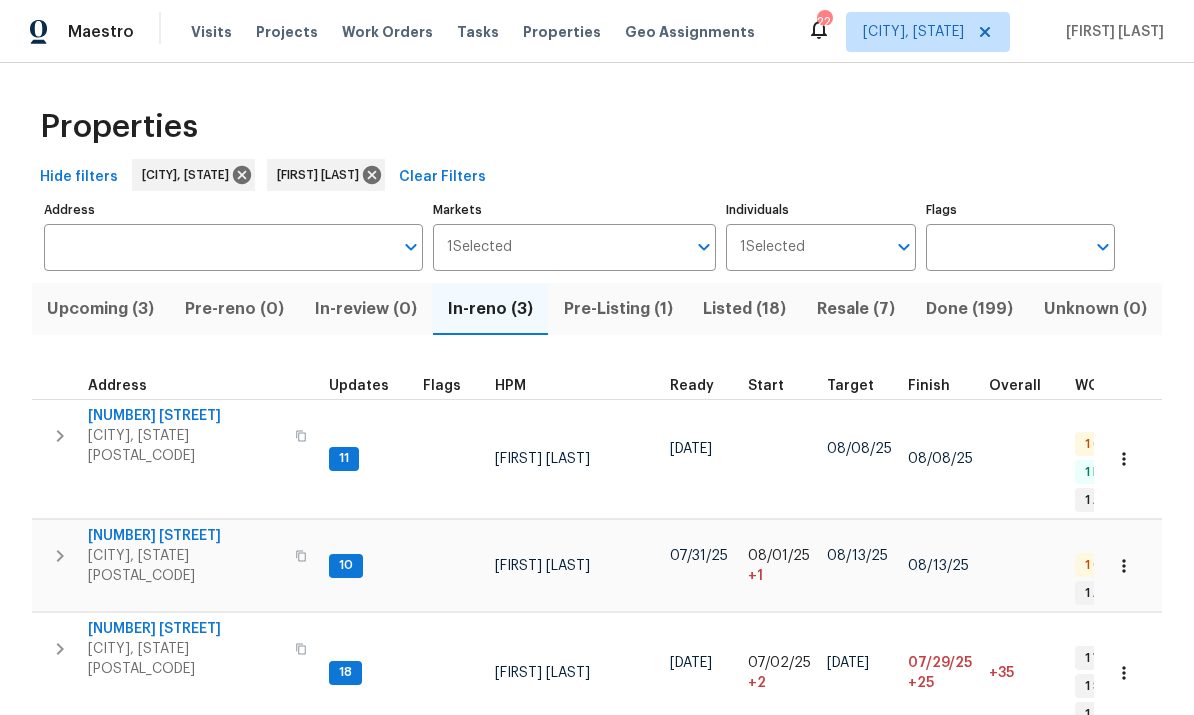 click on "[NUMBER] [STREET]" at bounding box center [185, 416] 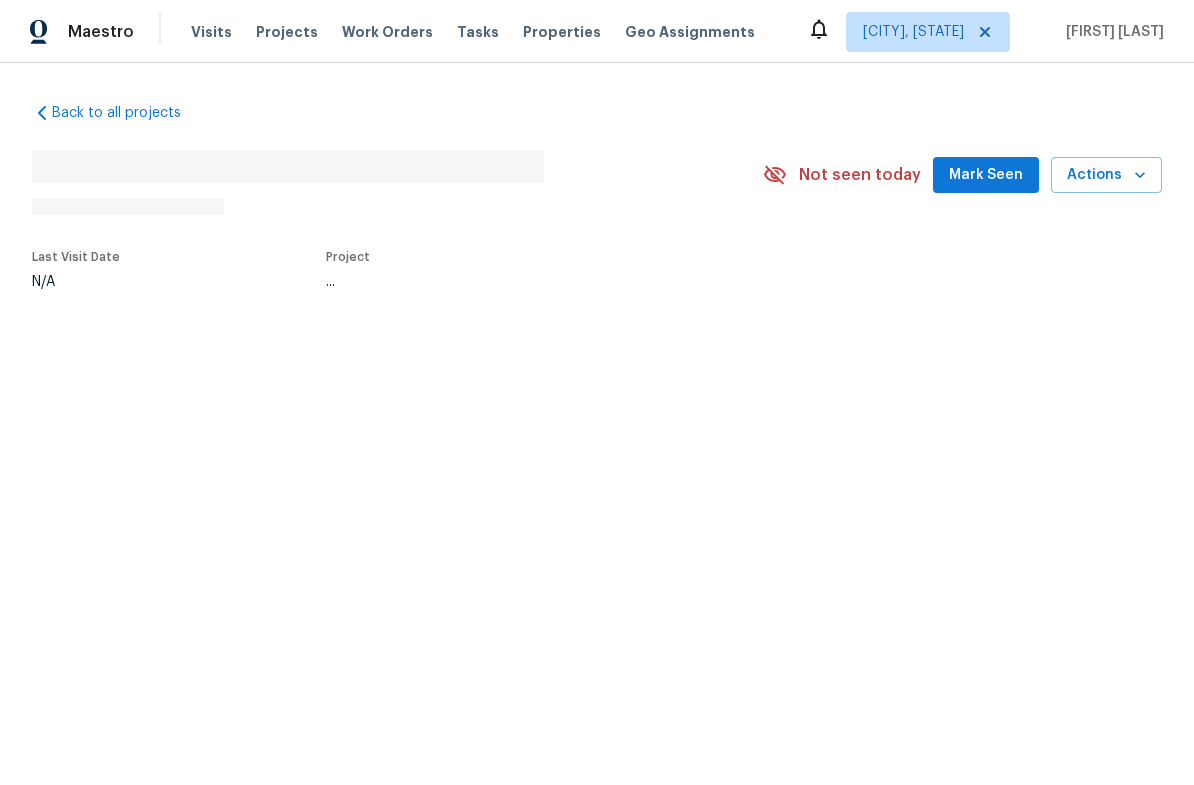 scroll, scrollTop: 0, scrollLeft: 0, axis: both 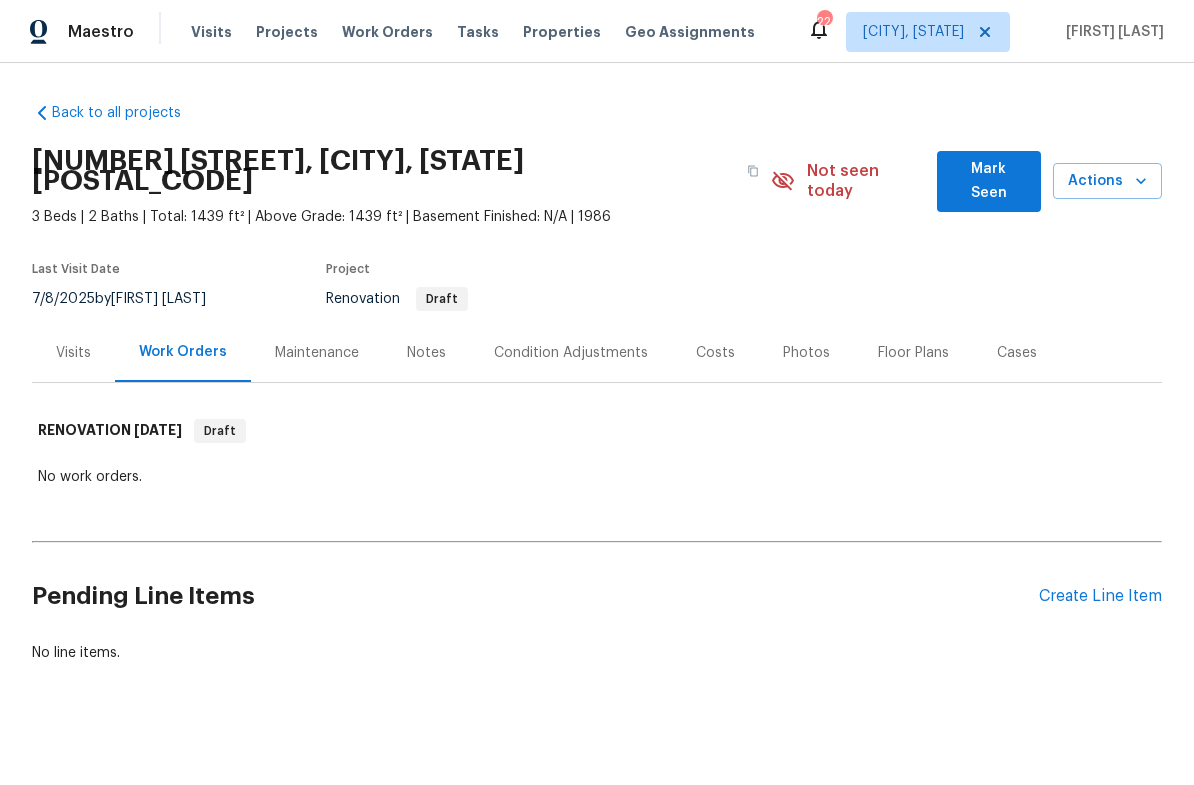 click on "Notes" at bounding box center [426, 352] 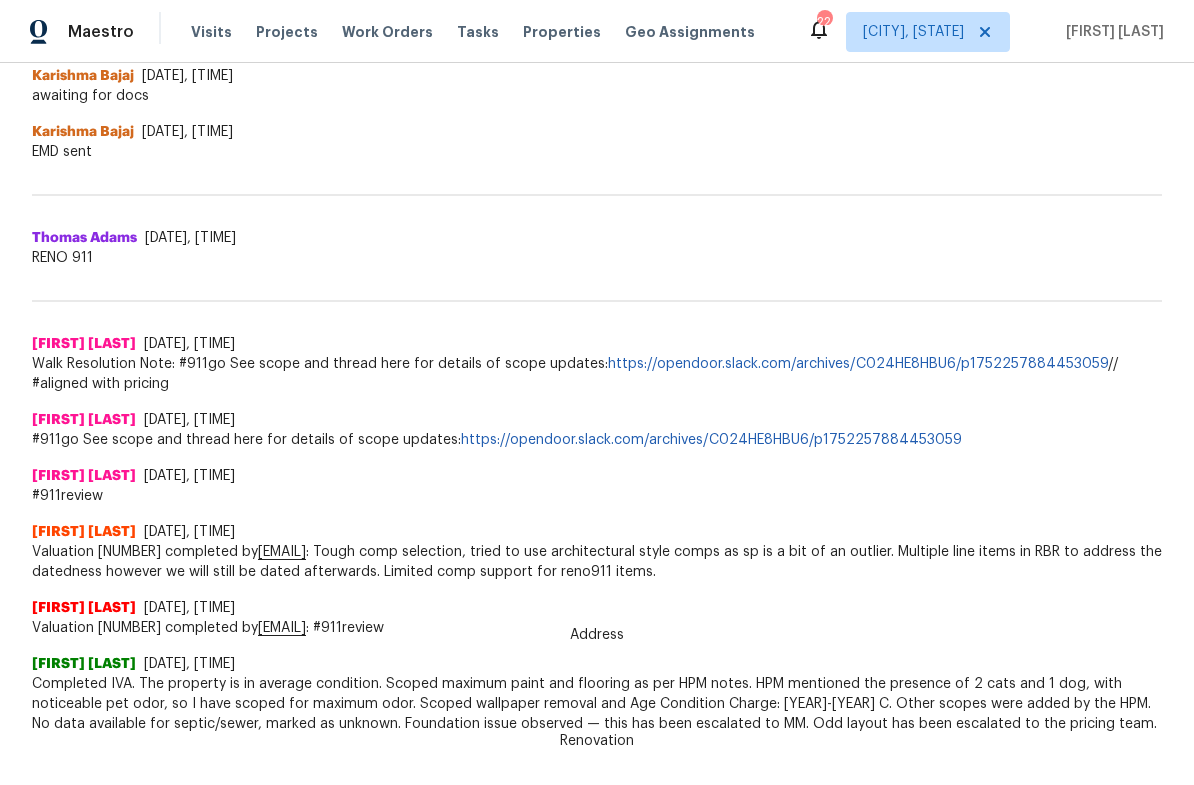 scroll, scrollTop: 1249, scrollLeft: 0, axis: vertical 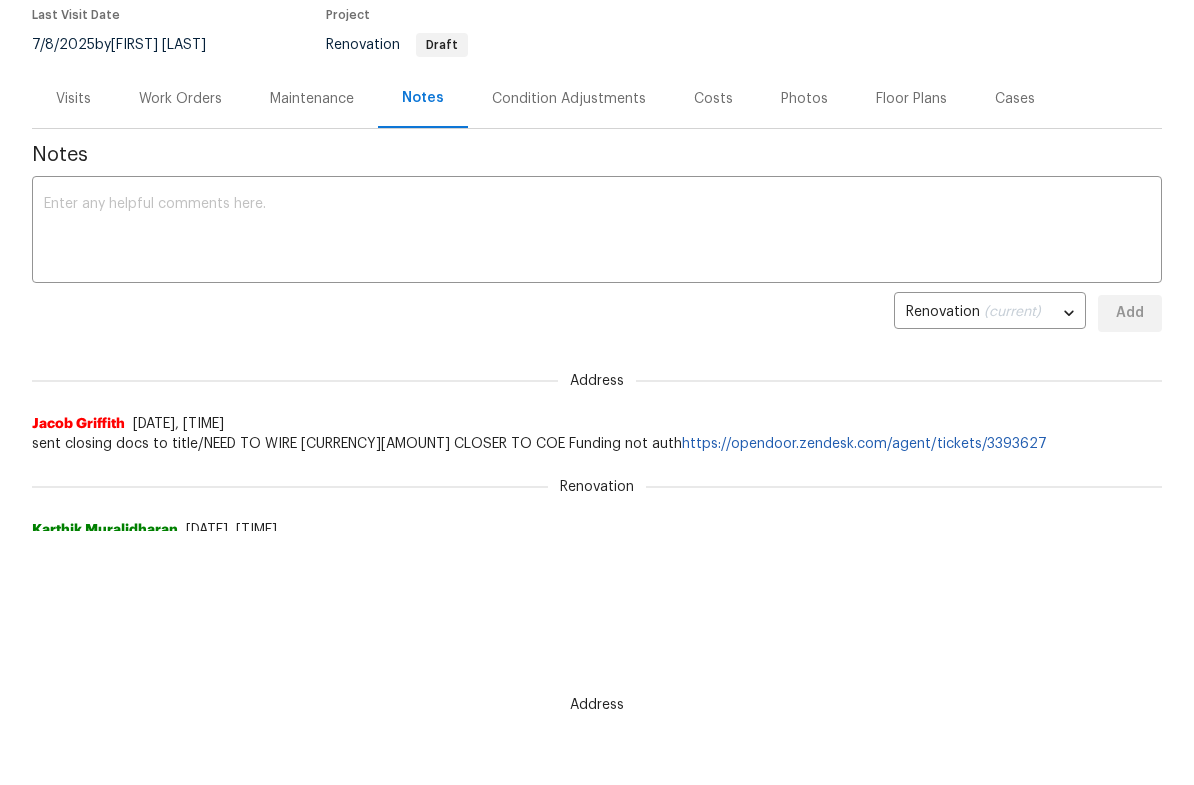 click on "Condition Adjustments" at bounding box center [569, 99] 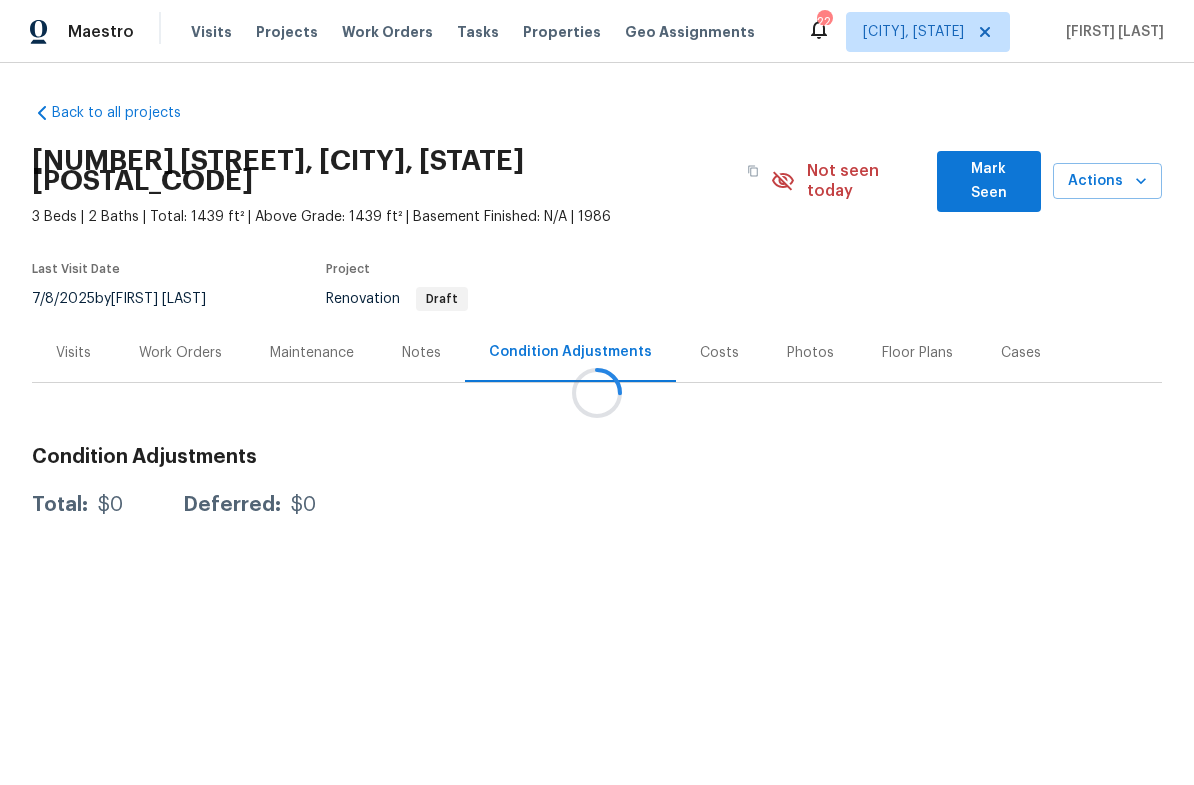 scroll, scrollTop: 0, scrollLeft: 0, axis: both 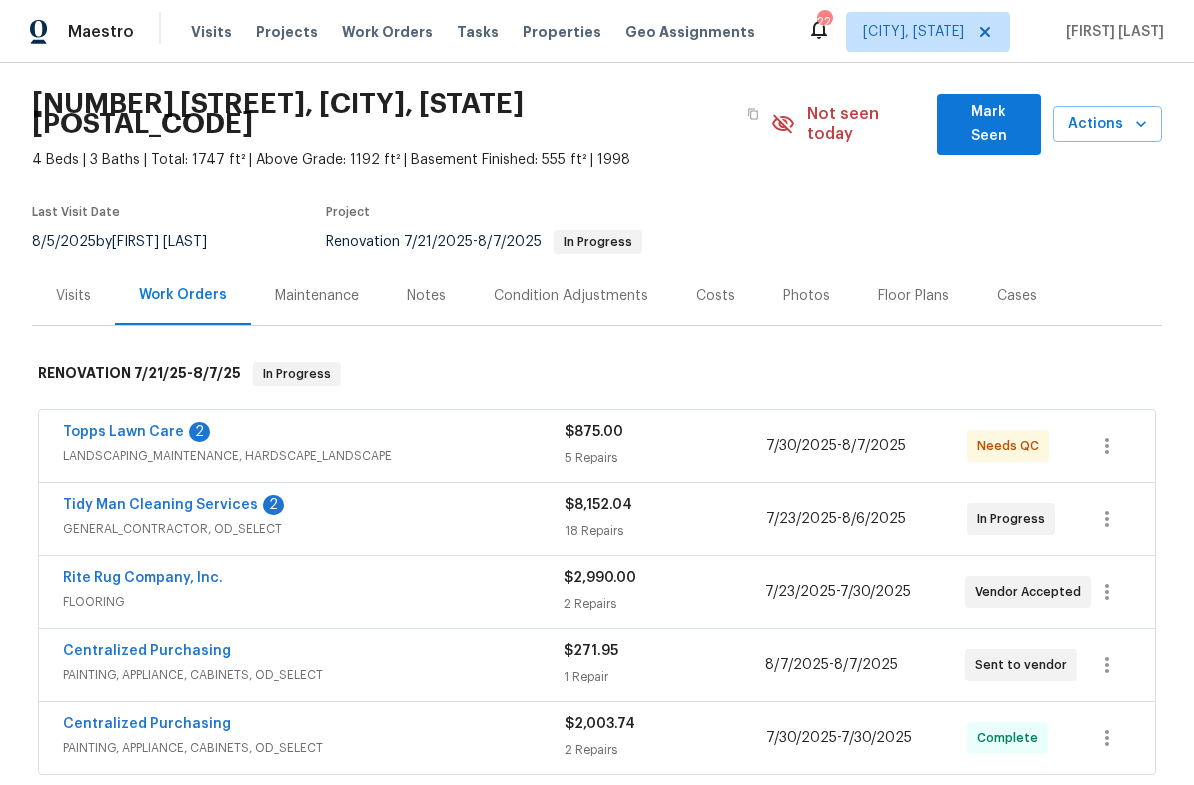 click on "[PRICE] [DATE] - [DATE]" at bounding box center (597, 446) 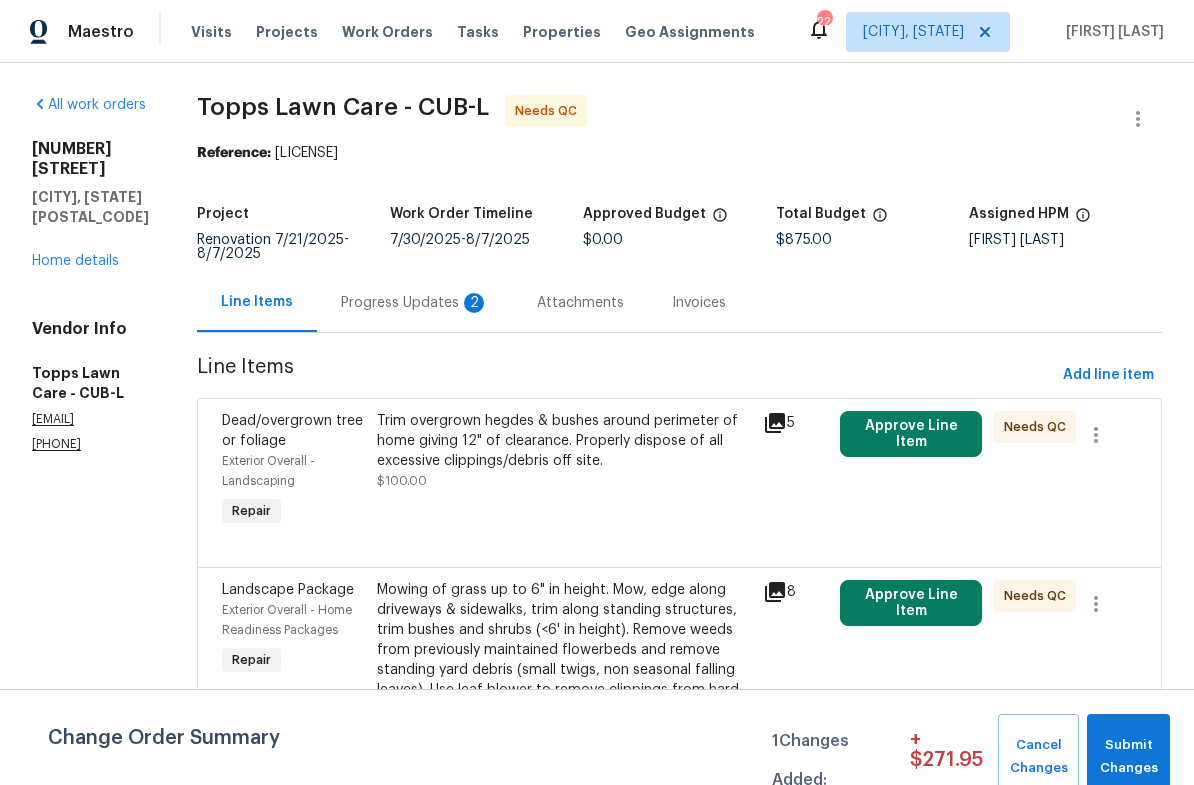 click on "Progress Updates 2" at bounding box center (415, 303) 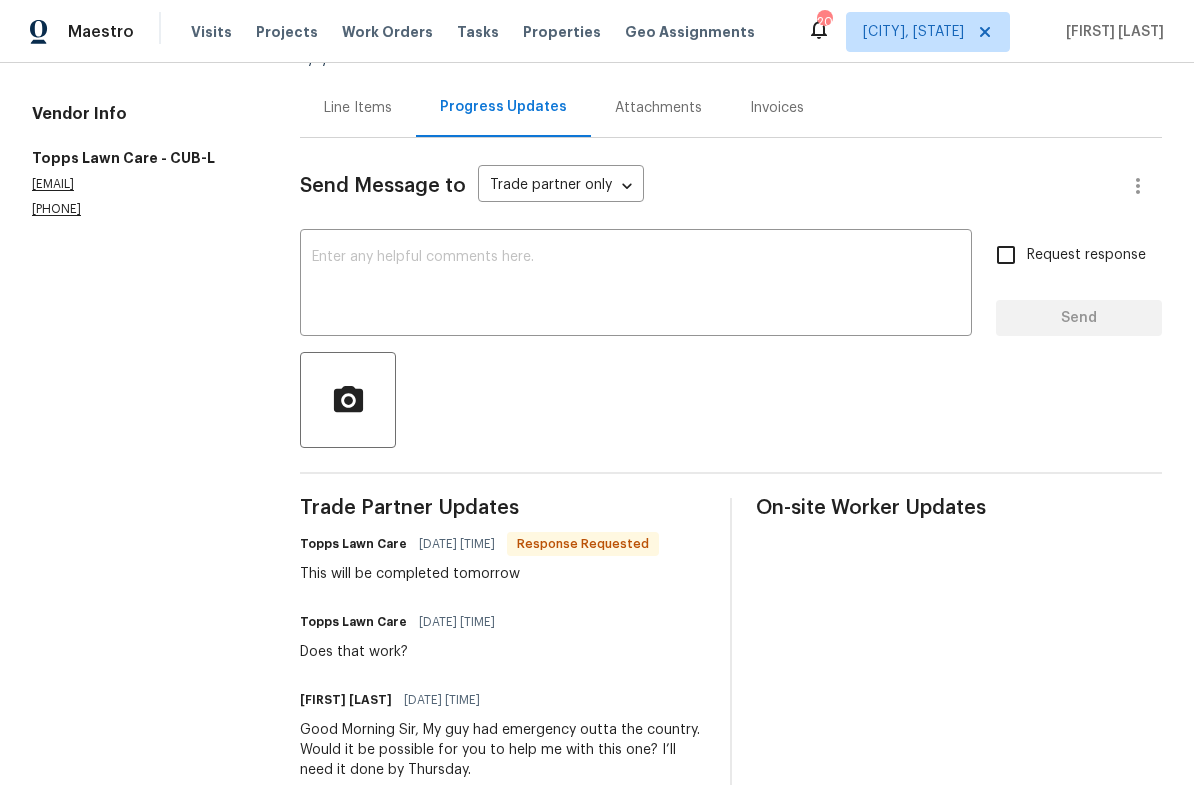 scroll, scrollTop: 192, scrollLeft: 0, axis: vertical 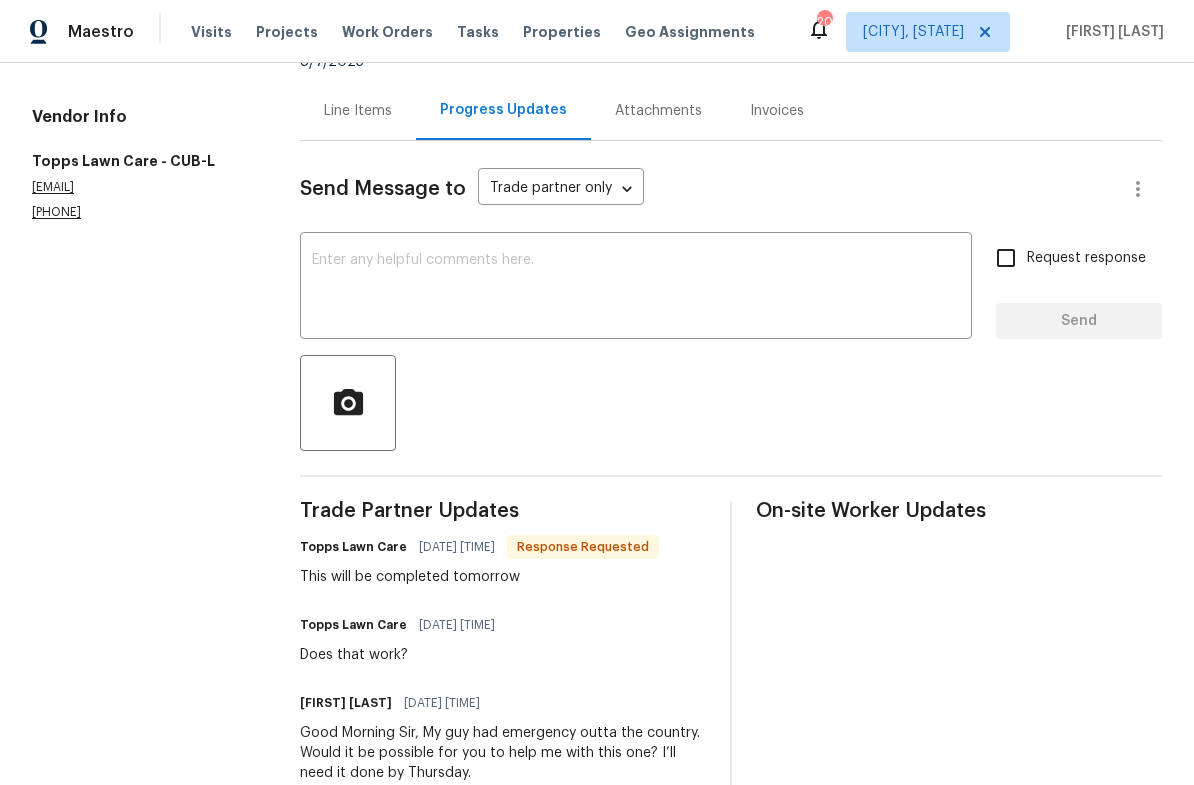 click on "Line Items" at bounding box center [358, 110] 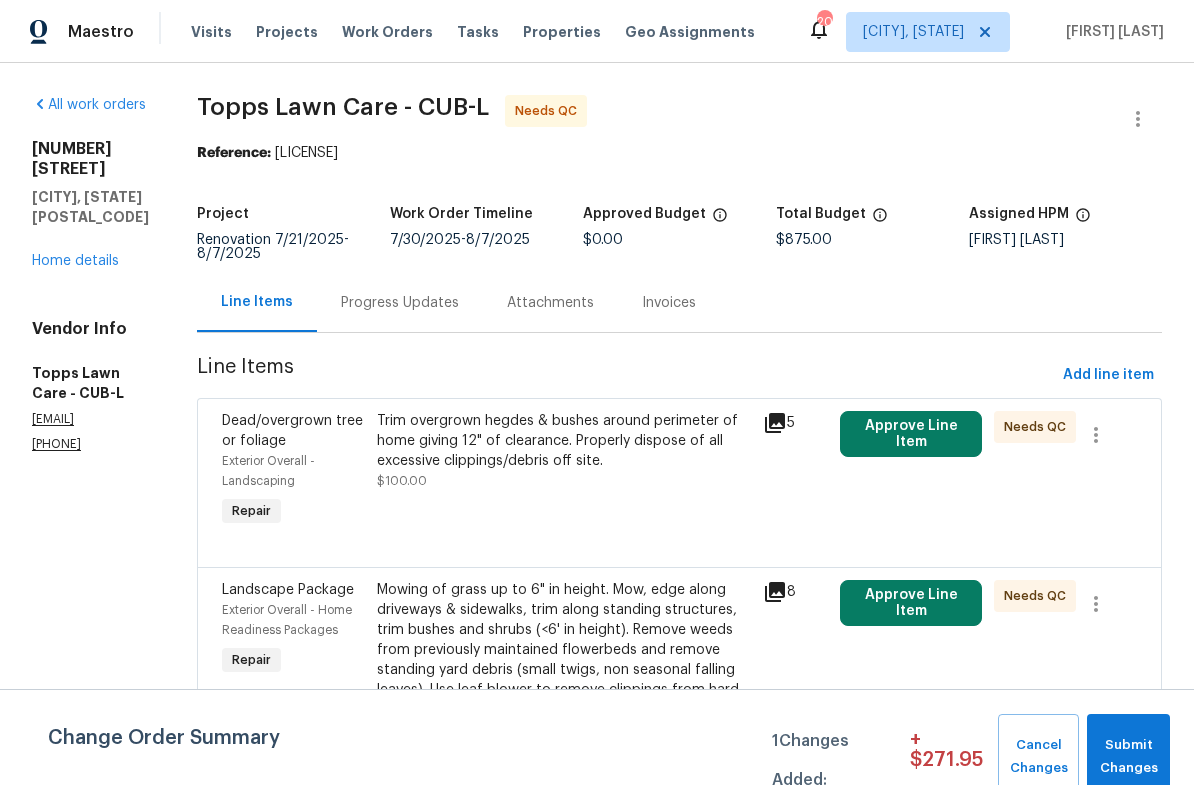 scroll, scrollTop: 0, scrollLeft: 0, axis: both 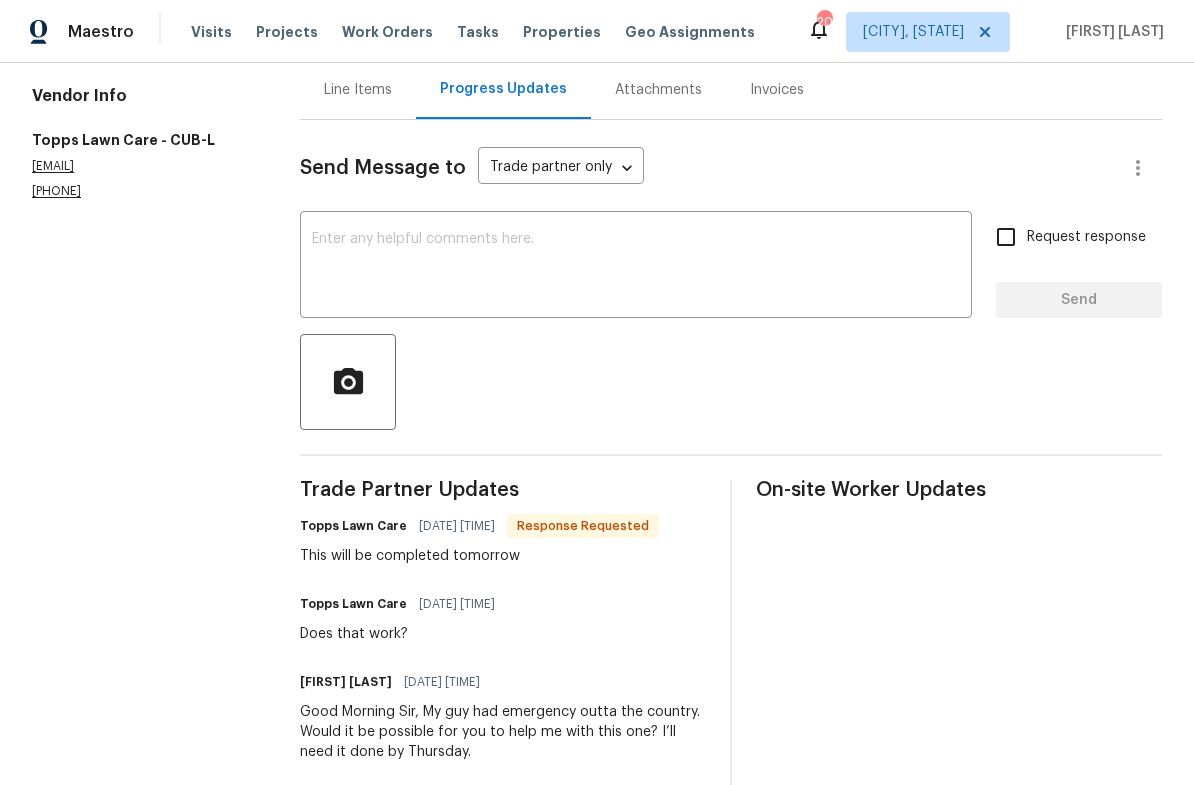 click on "Line Items" at bounding box center [358, 89] 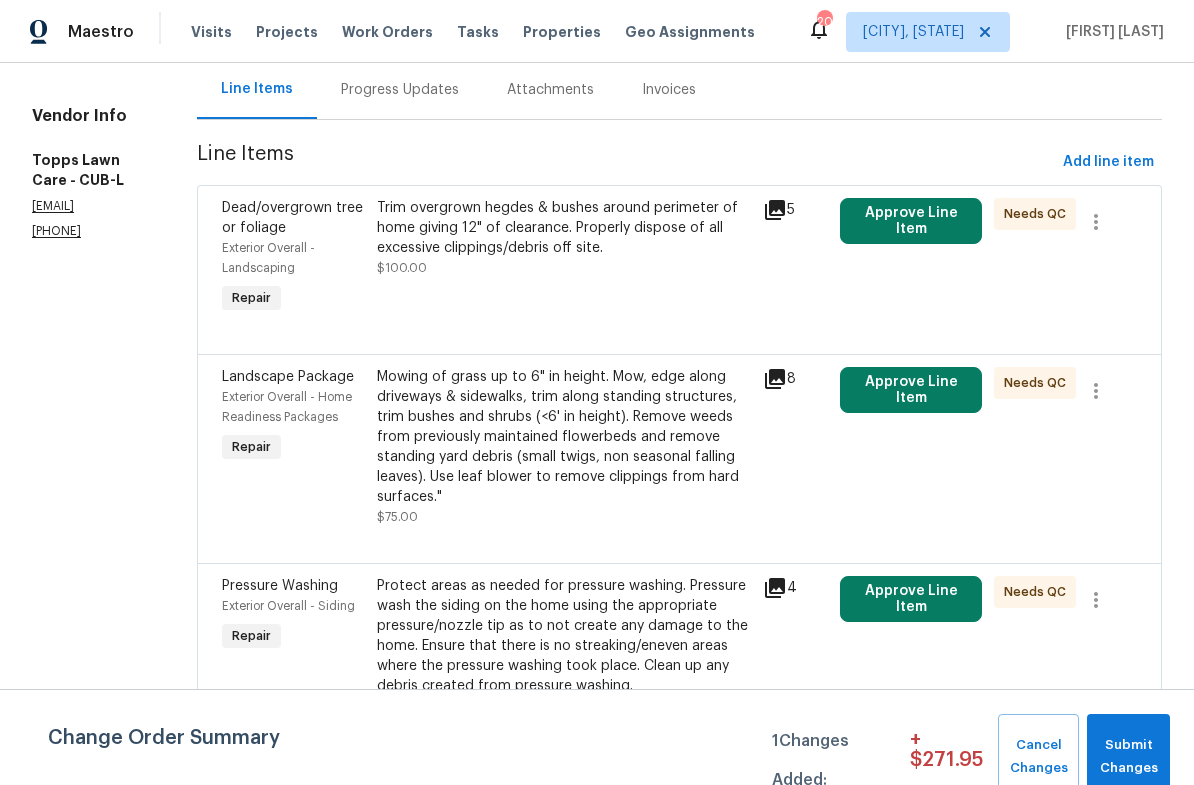 click on "Line Items" at bounding box center (257, 89) 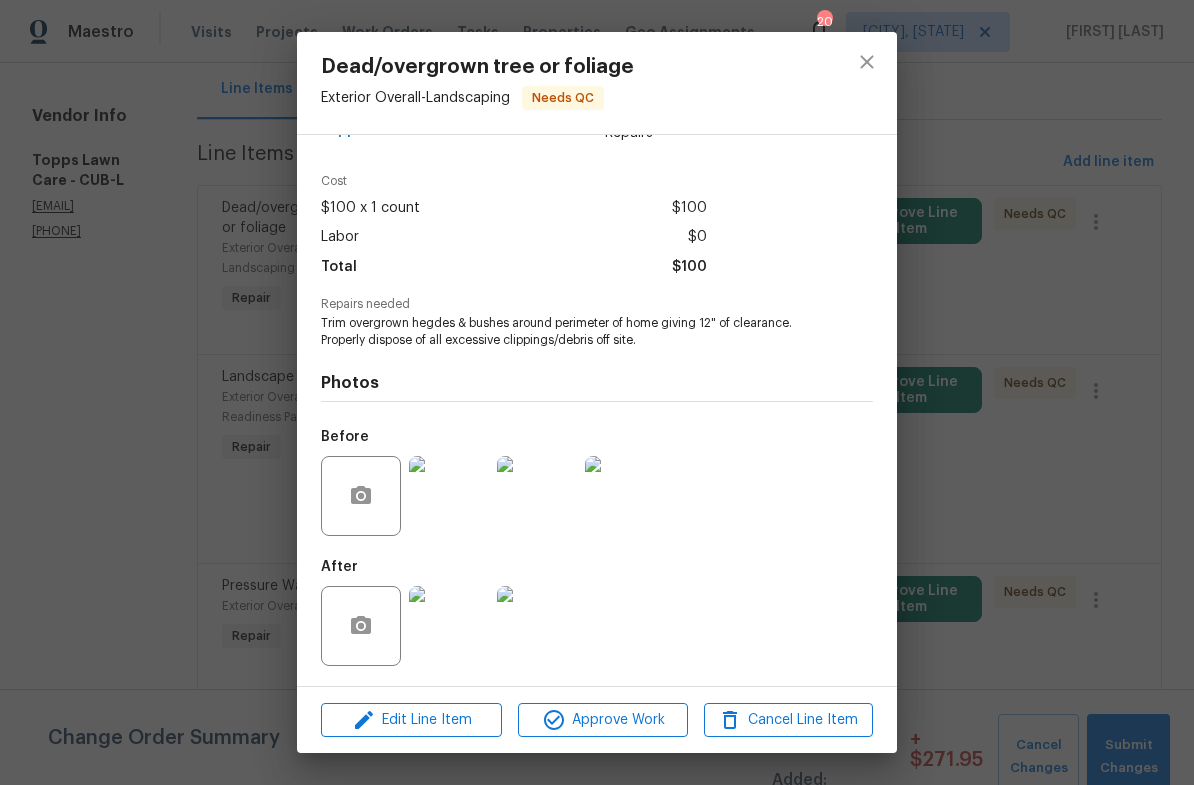 scroll, scrollTop: 57, scrollLeft: 0, axis: vertical 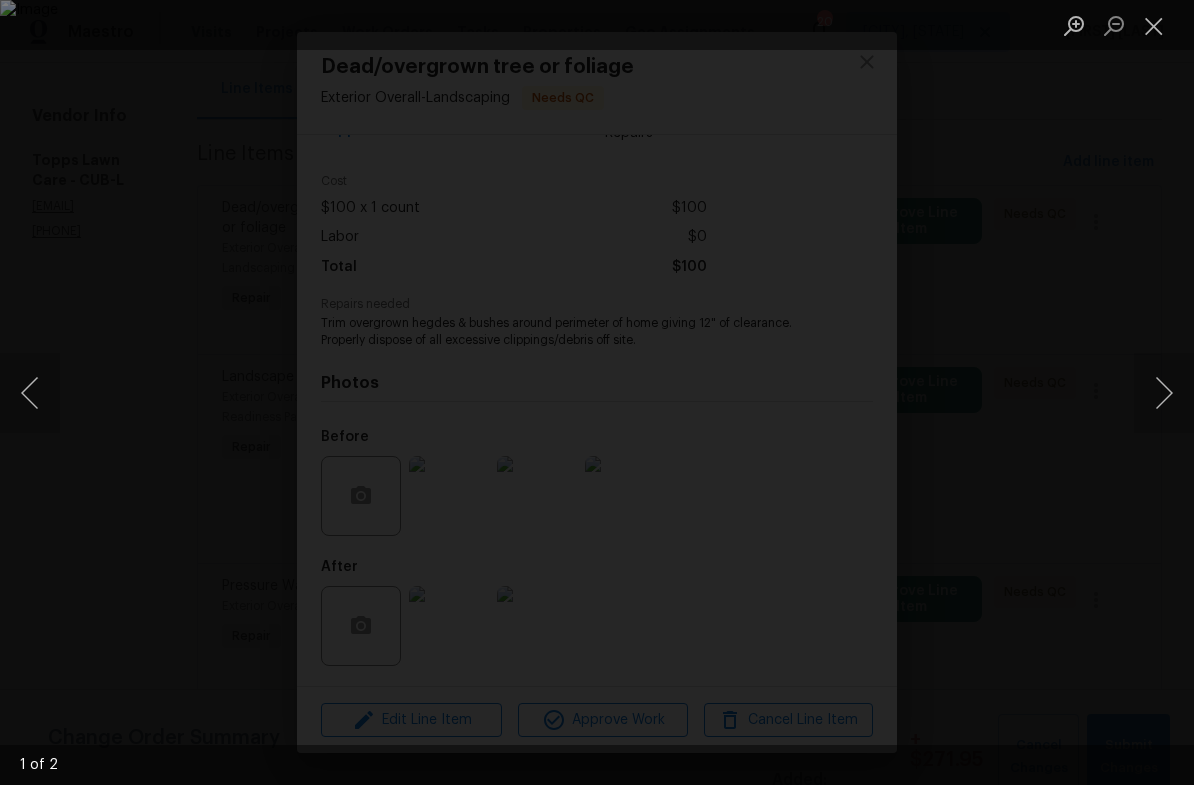 click at bounding box center [1164, 393] 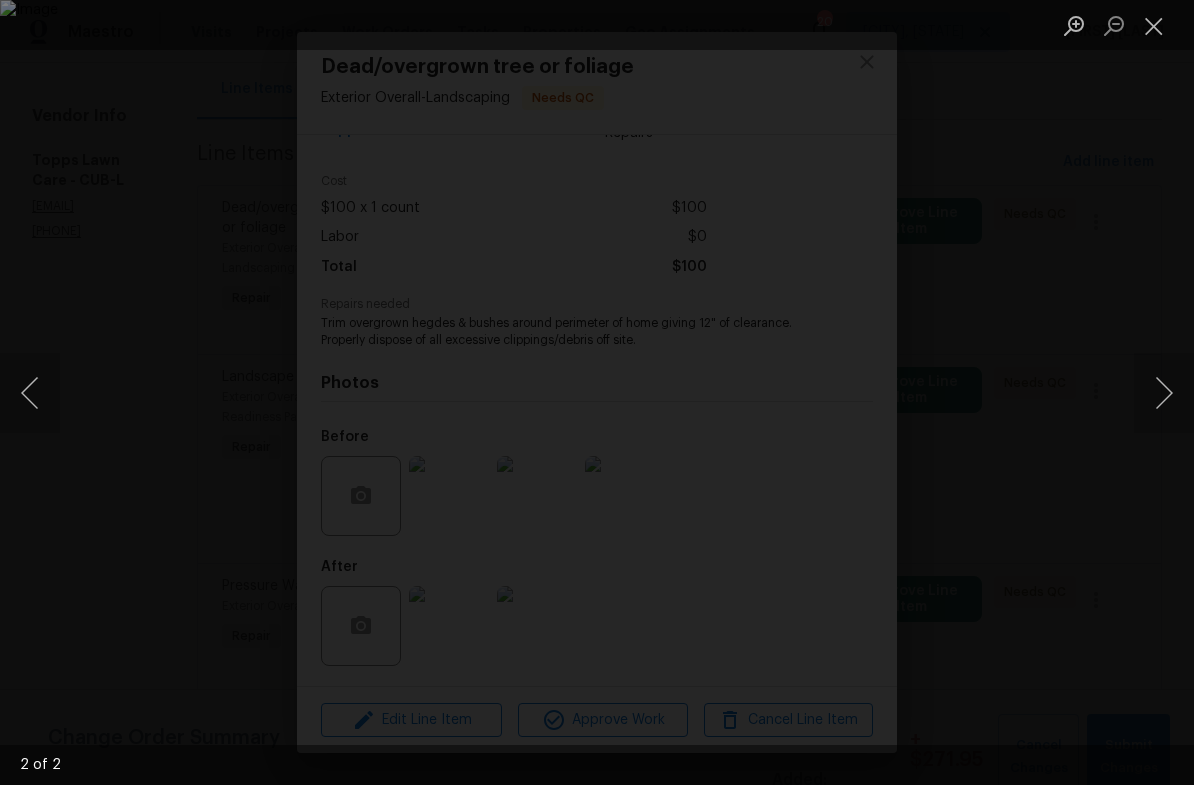 click at bounding box center [597, 392] 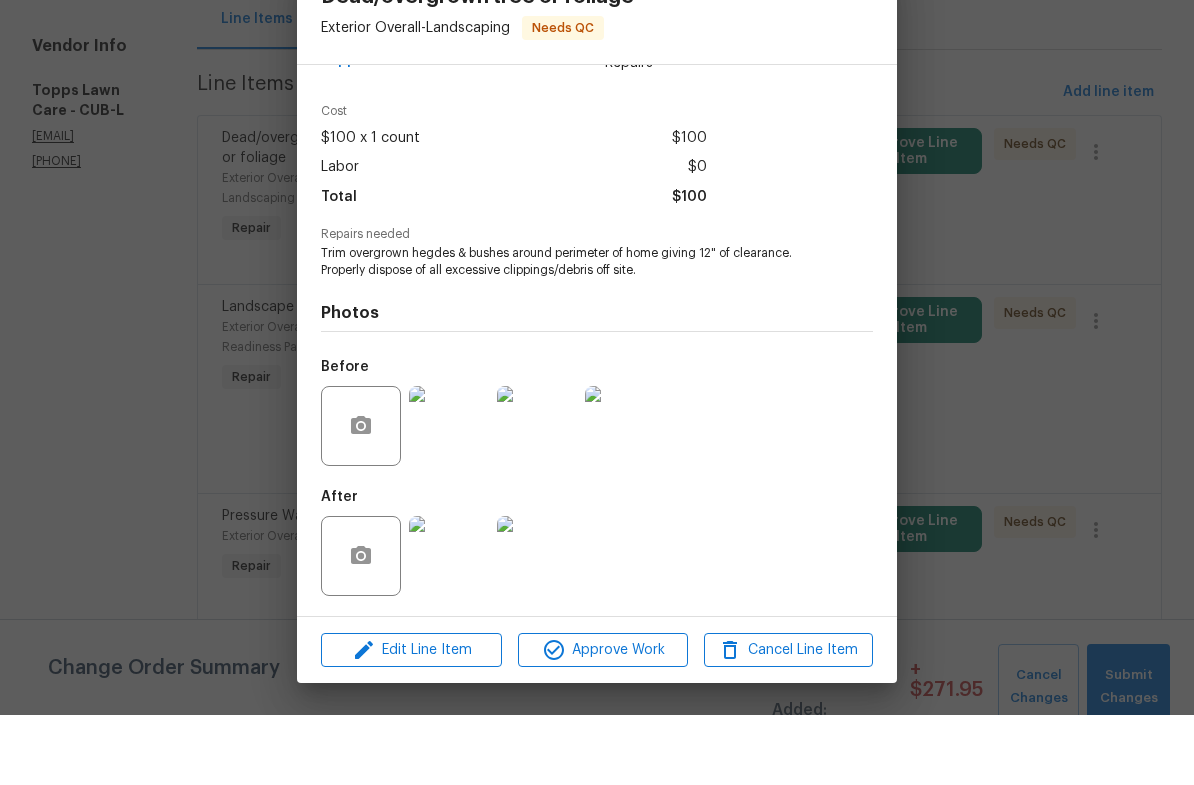 scroll, scrollTop: 49, scrollLeft: 0, axis: vertical 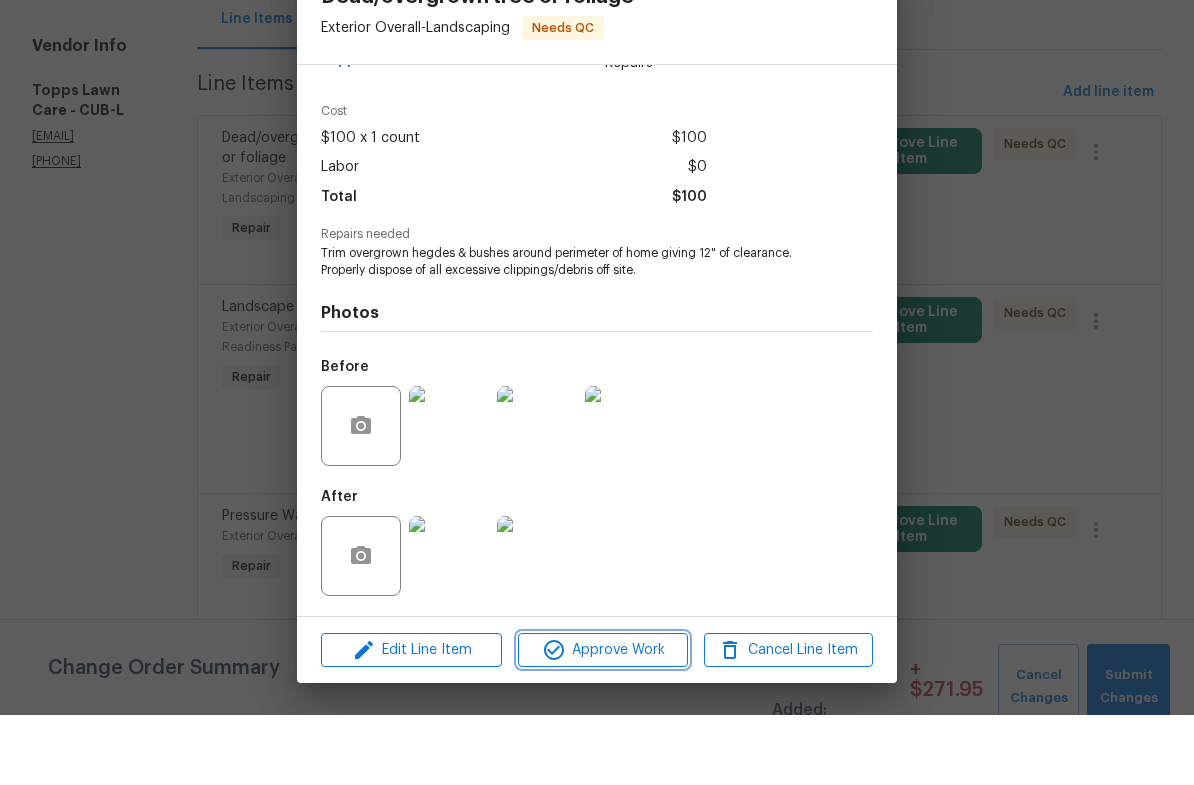 click on "Approve Work" at bounding box center (602, 720) 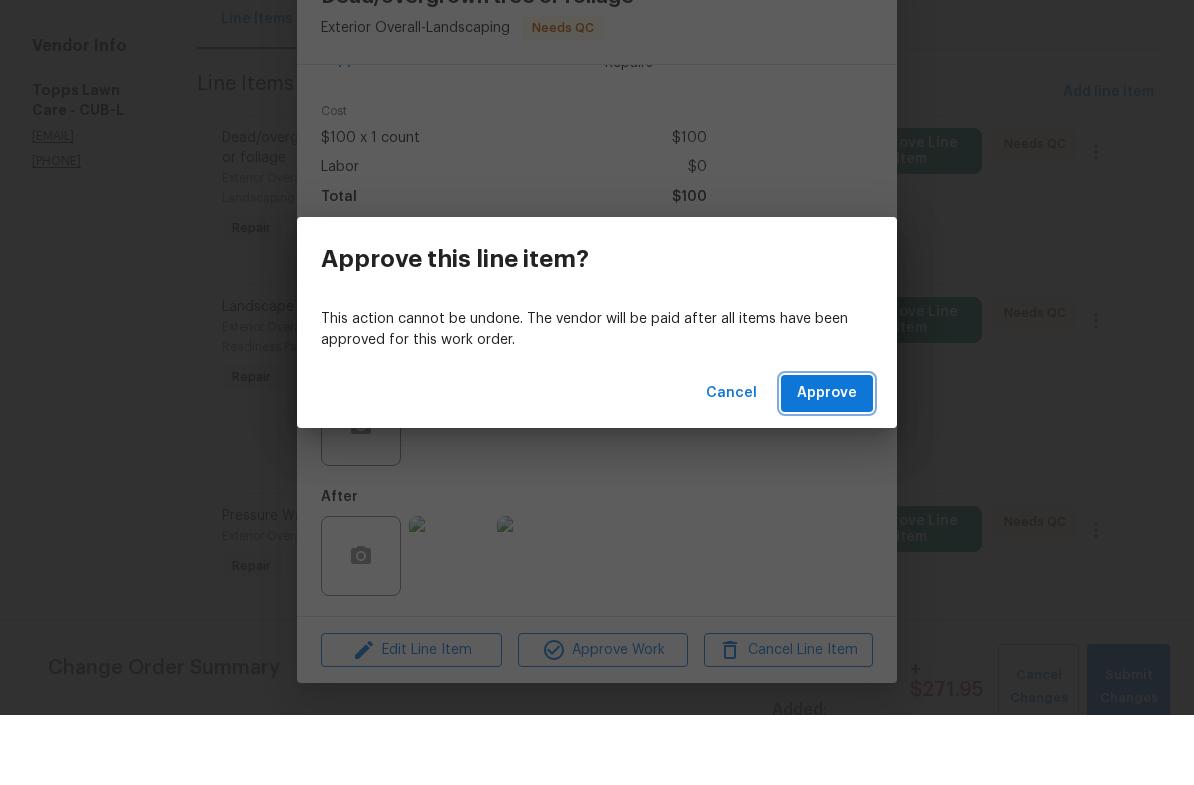 click on "Approve" at bounding box center (827, 463) 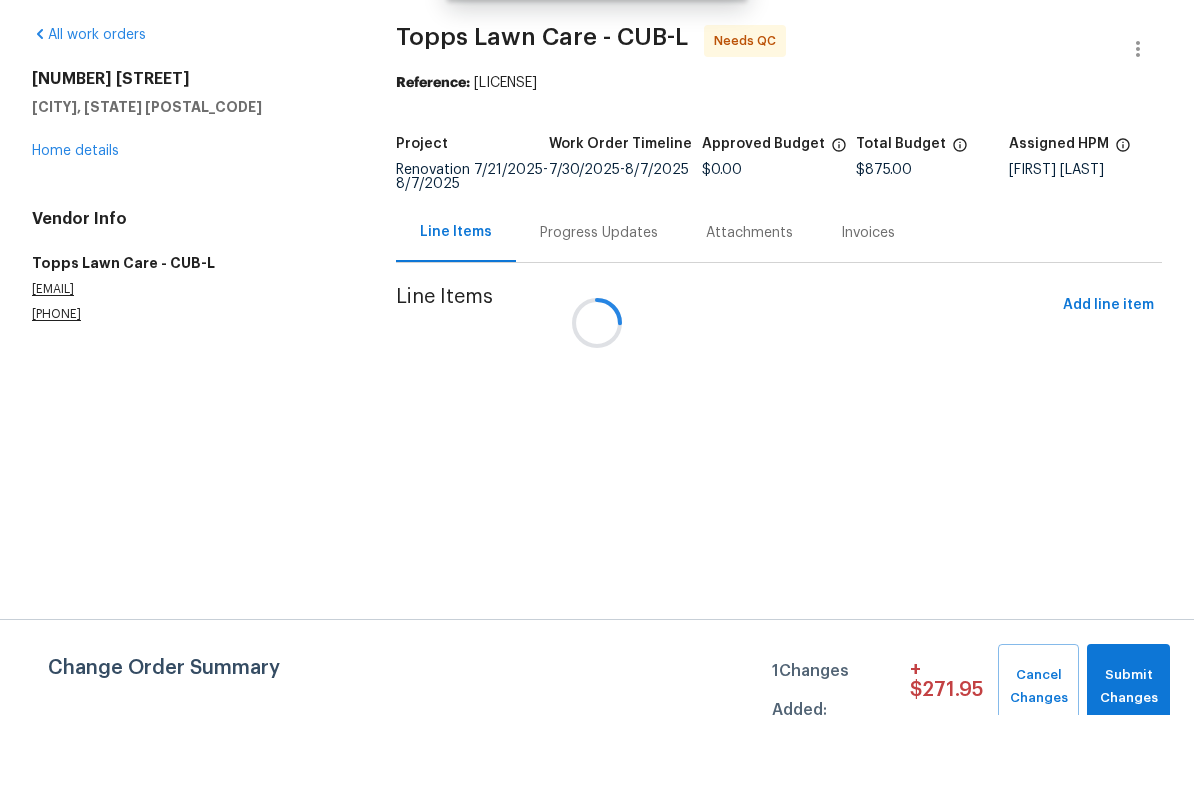 scroll, scrollTop: 0, scrollLeft: 0, axis: both 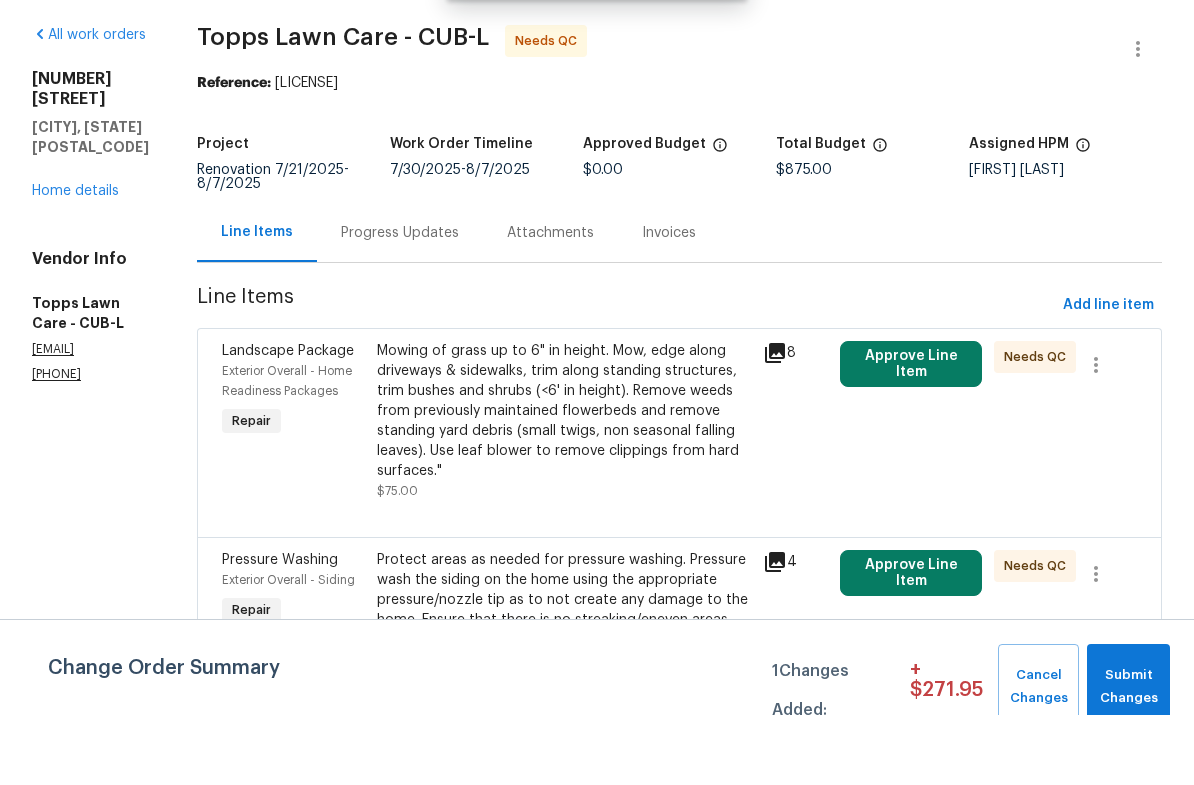 click on "Mowing of grass up to 6" in height. Mow, edge along driveways & sidewalks, trim along standing structures, trim bushes and shrubs (<6' in height). Remove weeds from previously maintained flowerbeds and remove standing yard debris (small twigs, non seasonal falling leaves).  Use leaf blower to remove clippings from hard surfaces."" at bounding box center [564, 481] 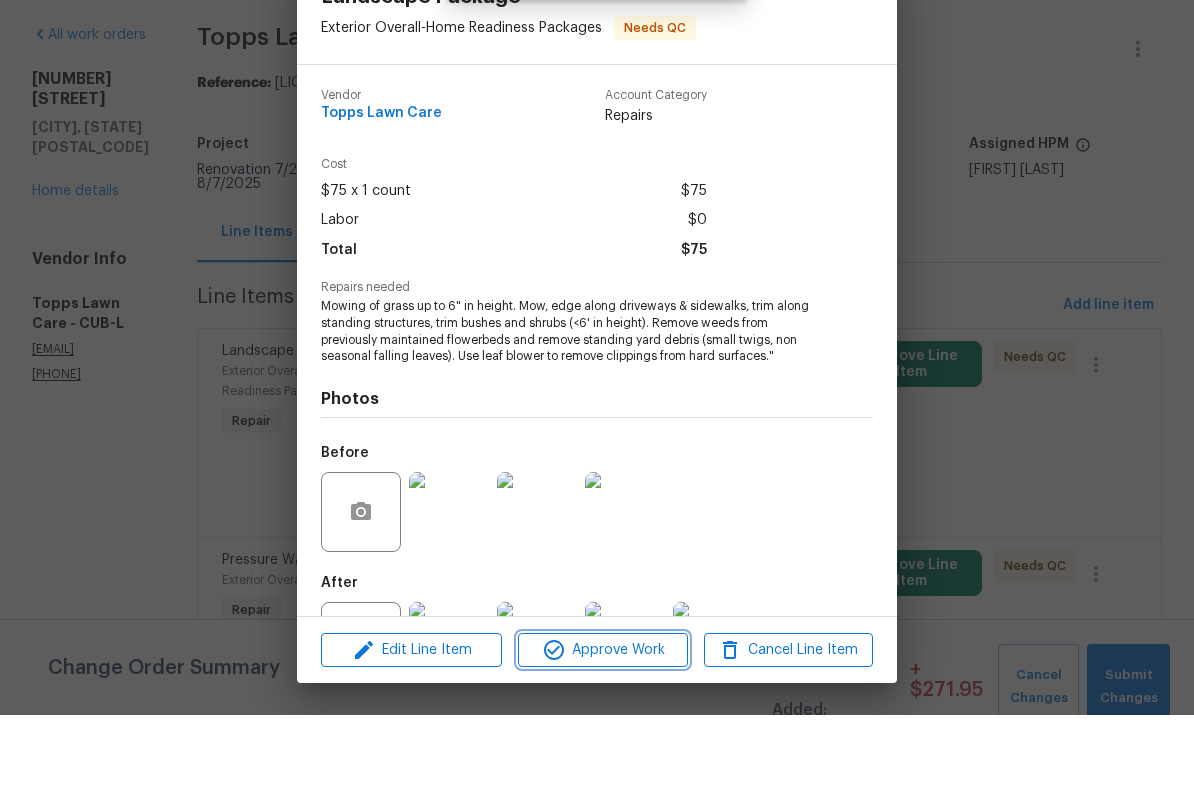 click on "Approve Work" at bounding box center [602, 720] 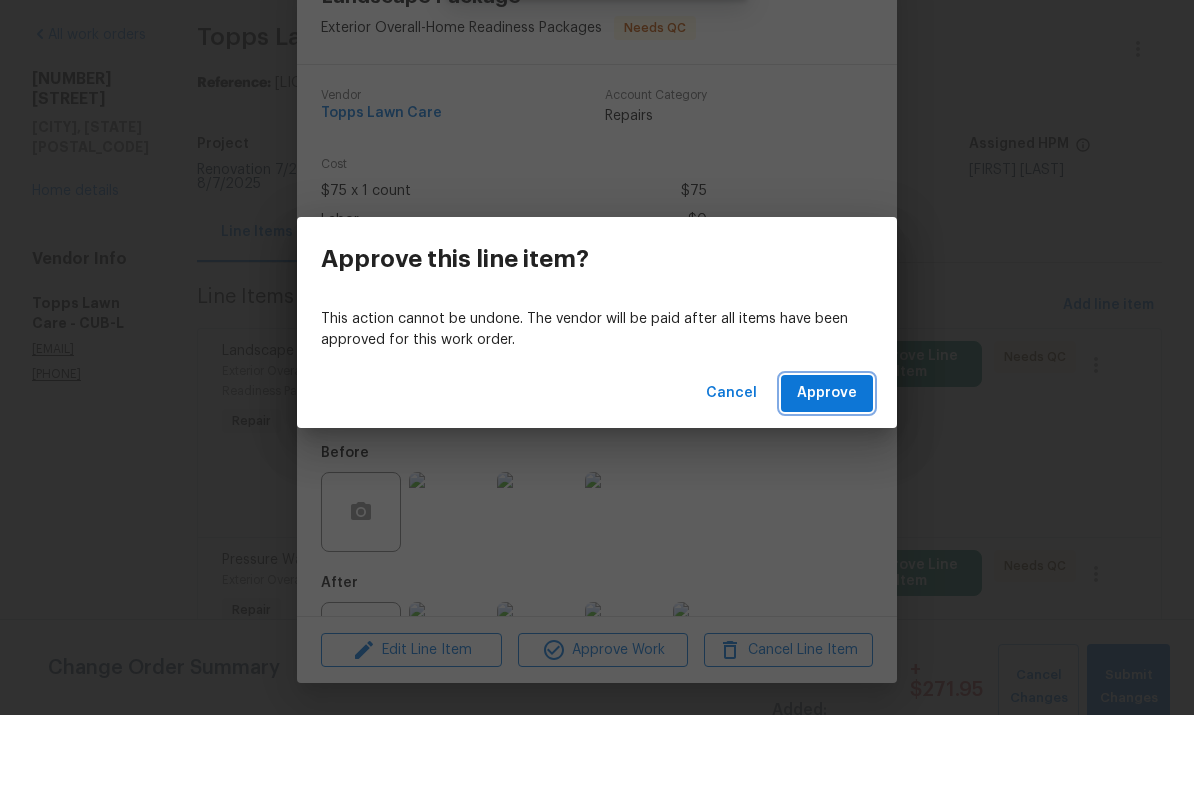 click on "Approve" at bounding box center [827, 463] 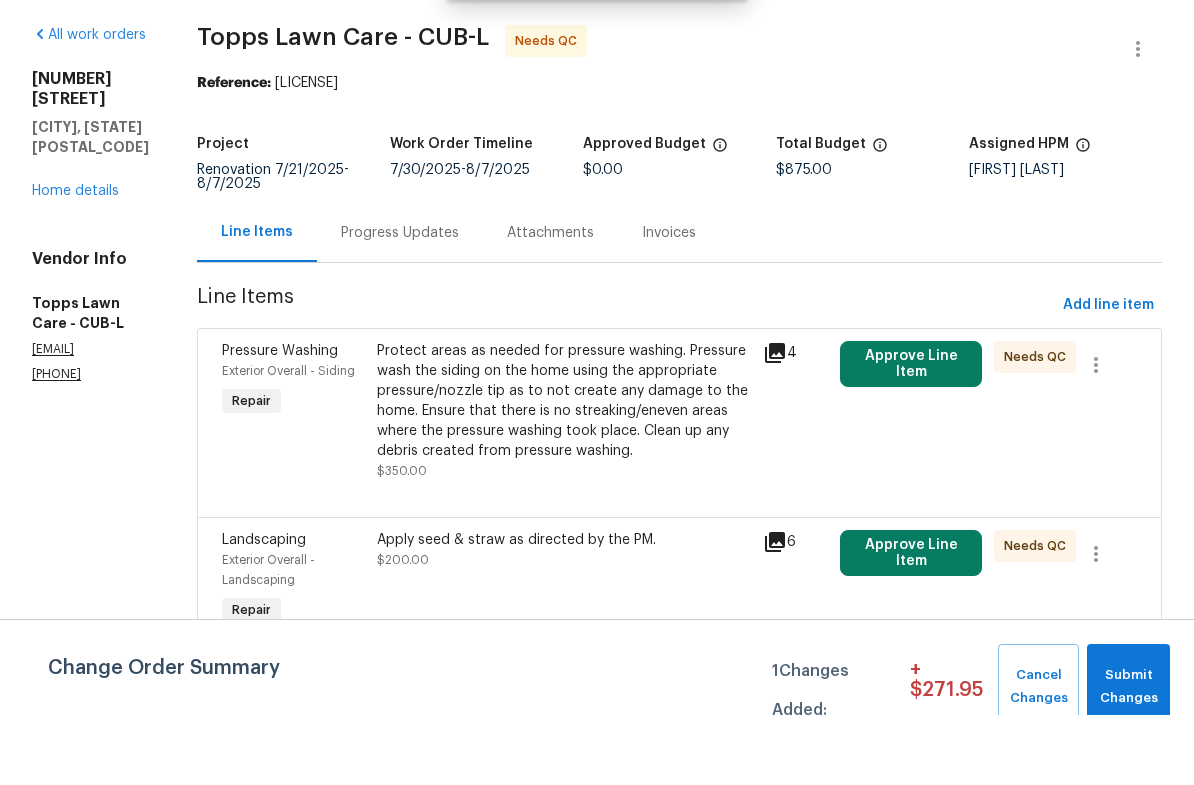 click on "Protect areas as needed for pressure washing. Pressure wash the siding on the home using the appropriate pressure/nozzle tip as to not create any damage to the home. Ensure that there is no streaking/eneven areas where the pressure washing took place. Clean up any debris created from pressure washing." at bounding box center [564, 471] 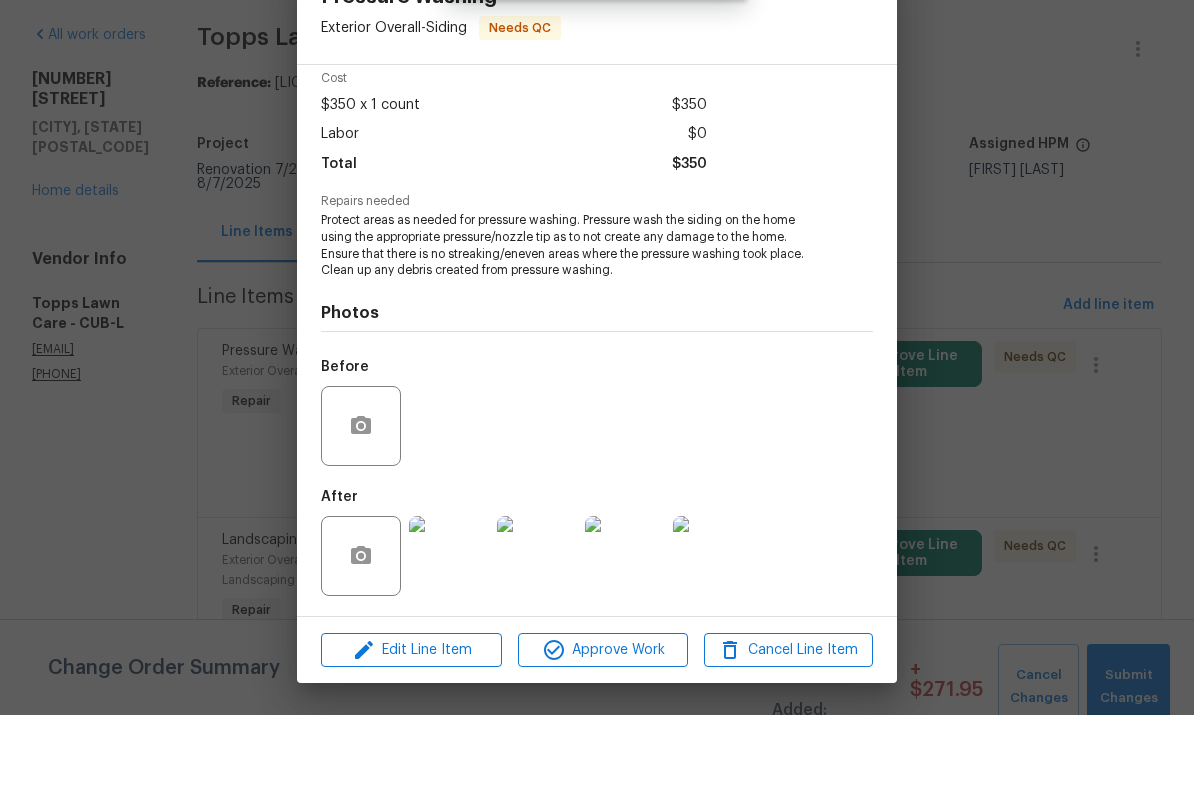 scroll, scrollTop: 89, scrollLeft: 0, axis: vertical 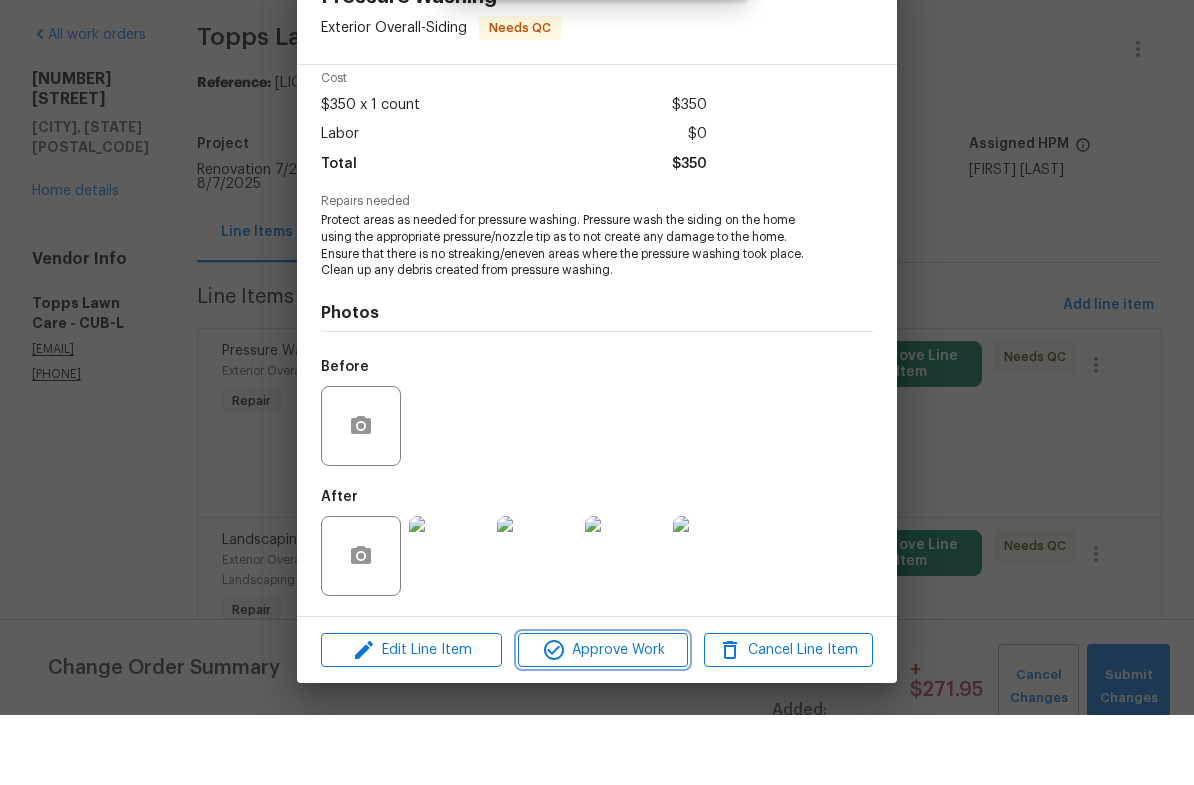 click on "Approve Work" at bounding box center (602, 720) 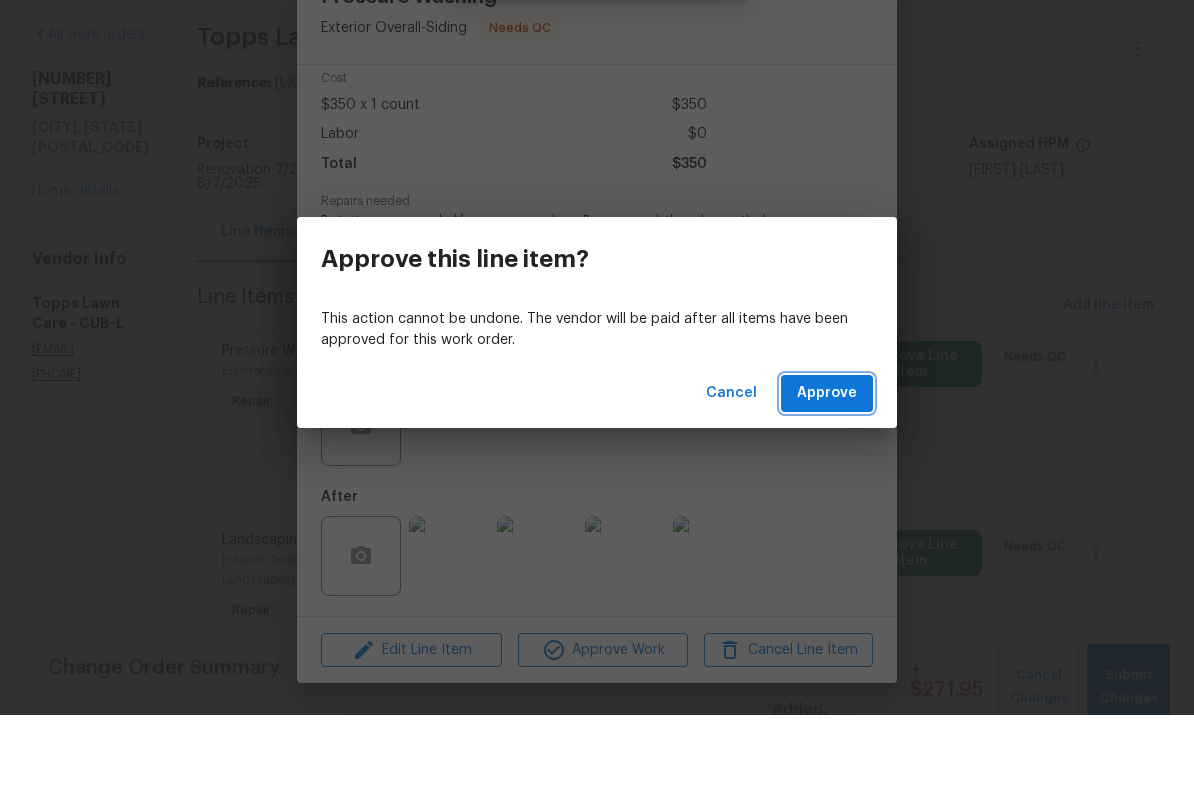click on "Approve" at bounding box center [827, 463] 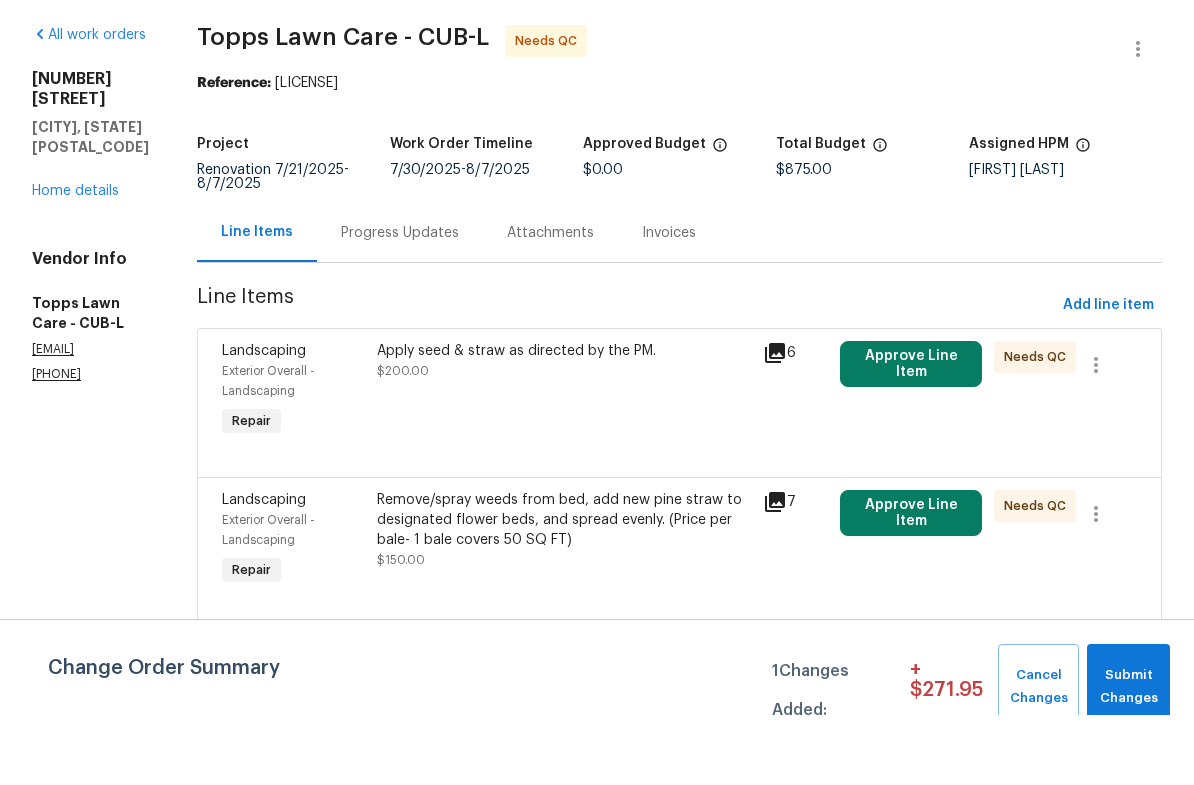 click on "[PRICE]" at bounding box center [564, 461] 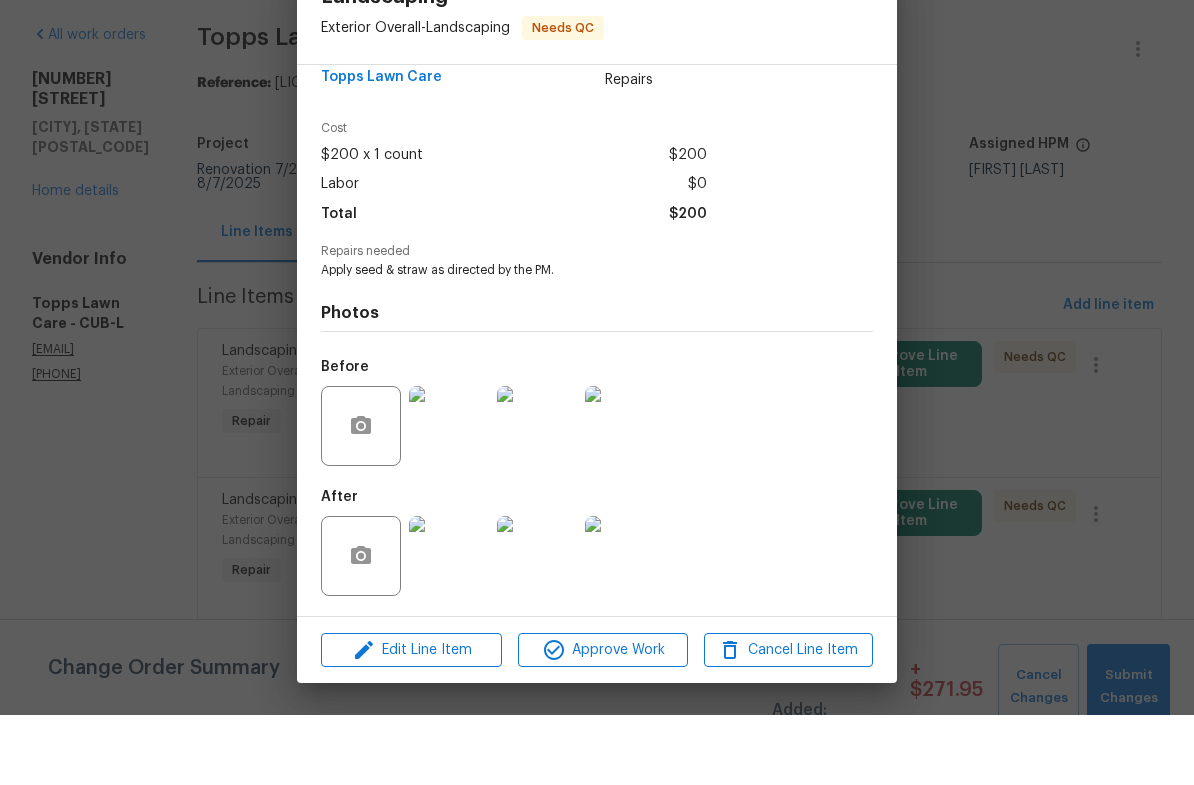 scroll, scrollTop: 41, scrollLeft: 0, axis: vertical 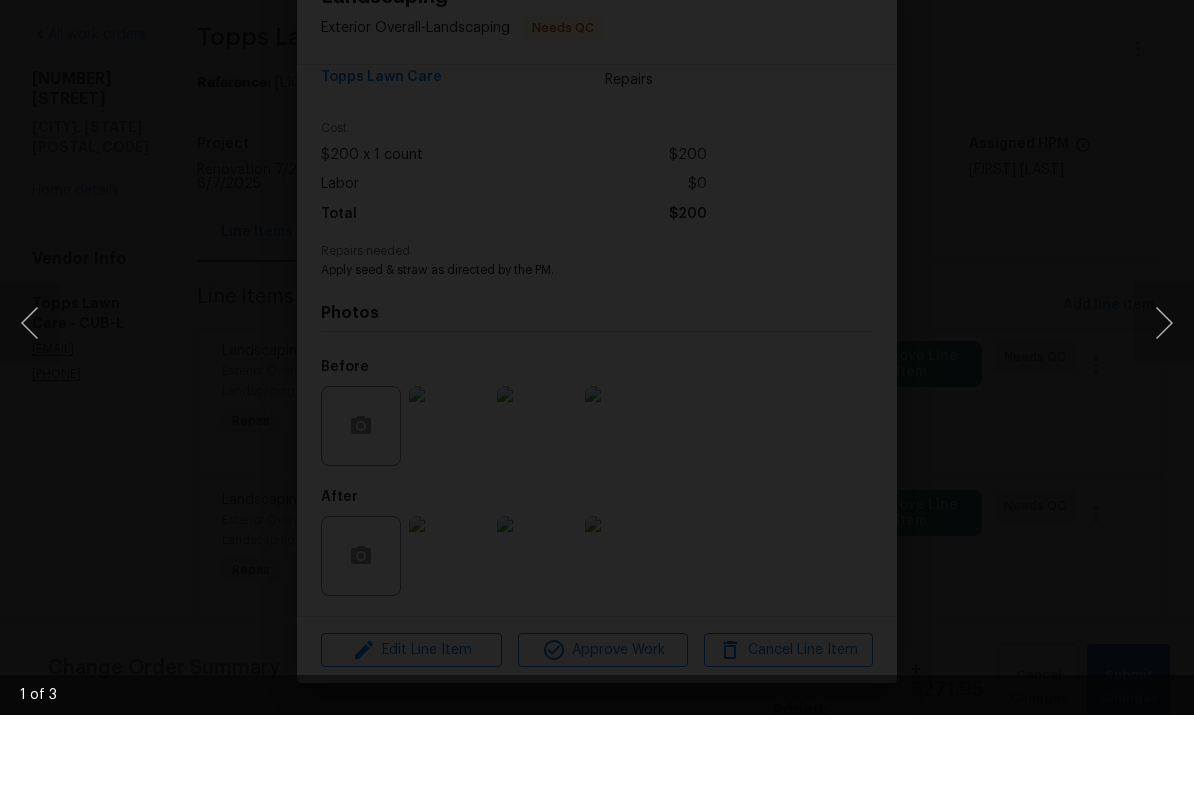 click at bounding box center (1164, 393) 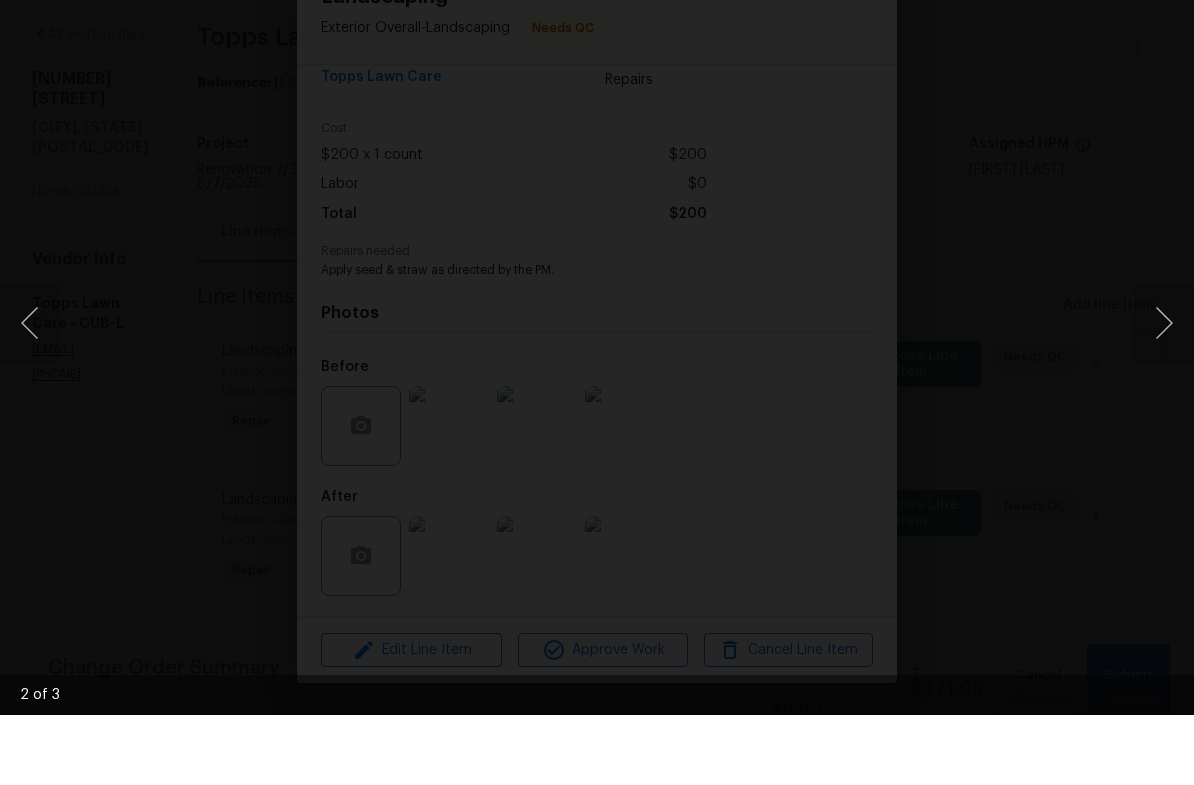 click at bounding box center (1164, 393) 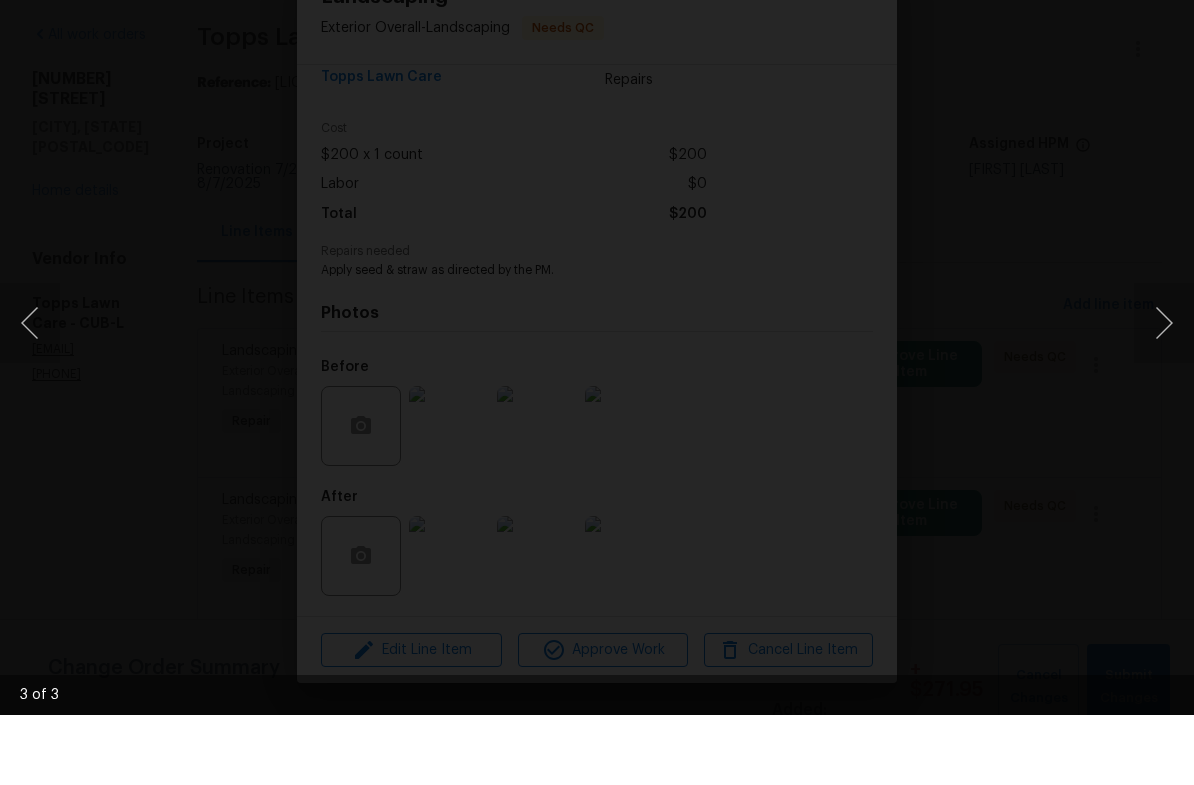 click at bounding box center [597, 392] 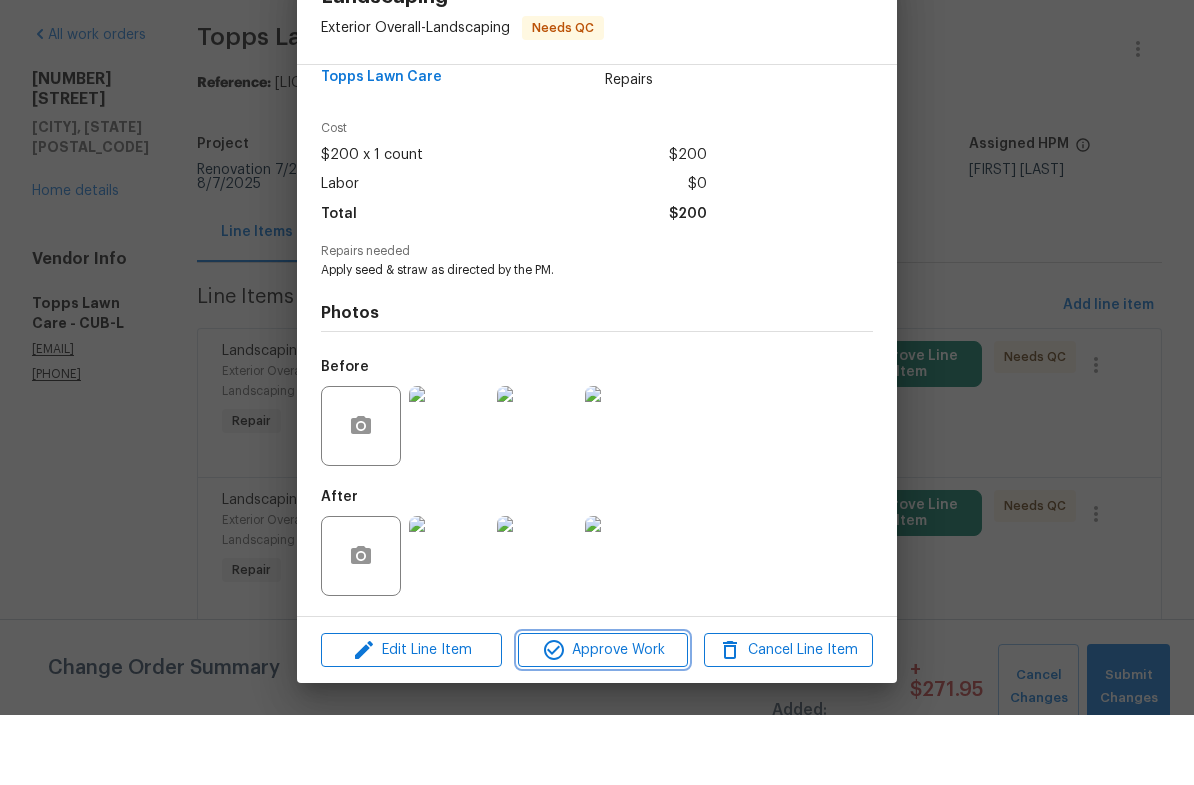 click on "Approve Work" at bounding box center [602, 720] 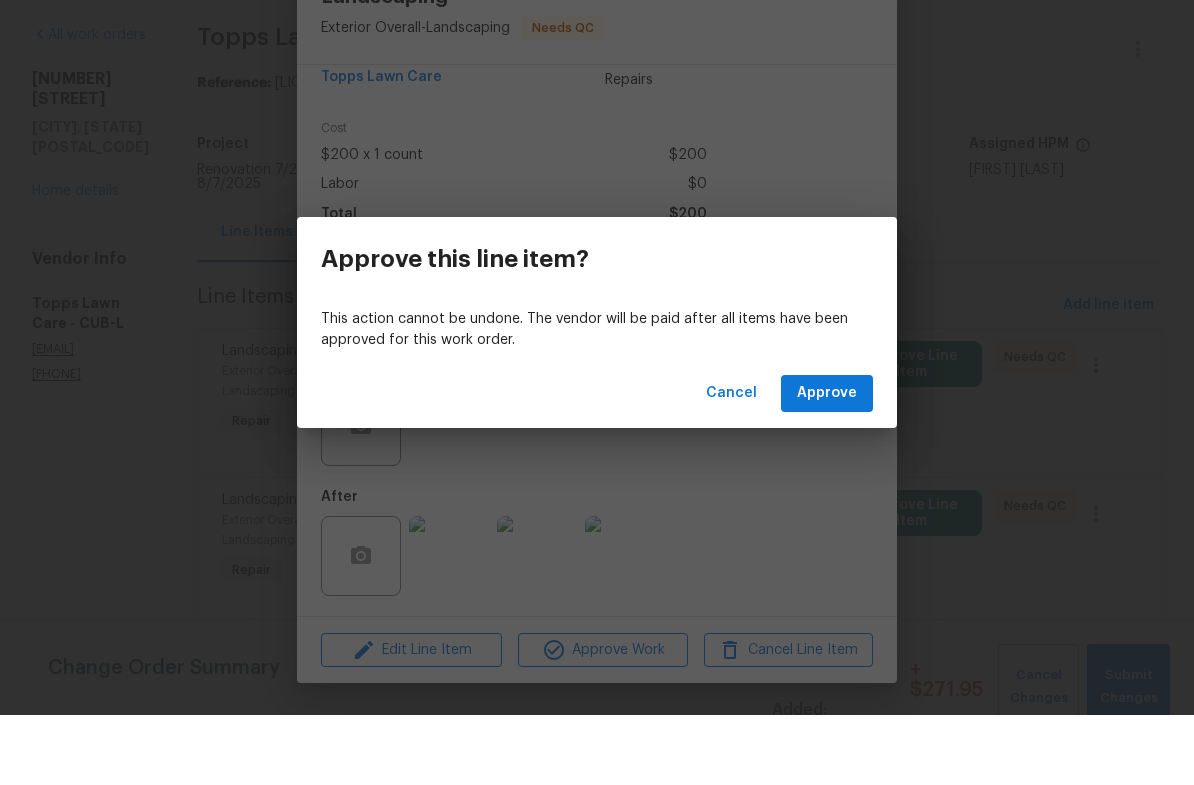 click on "Cancel Approve" at bounding box center (597, 463) 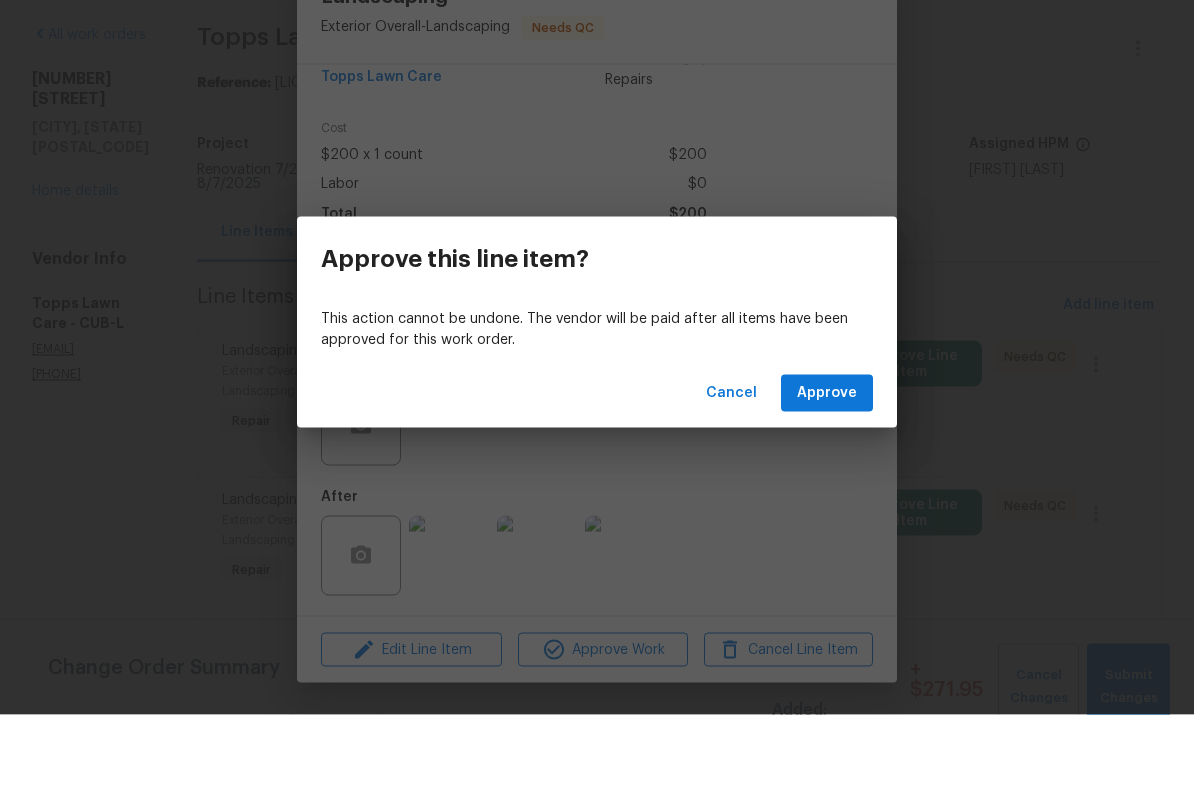scroll, scrollTop: 49, scrollLeft: 0, axis: vertical 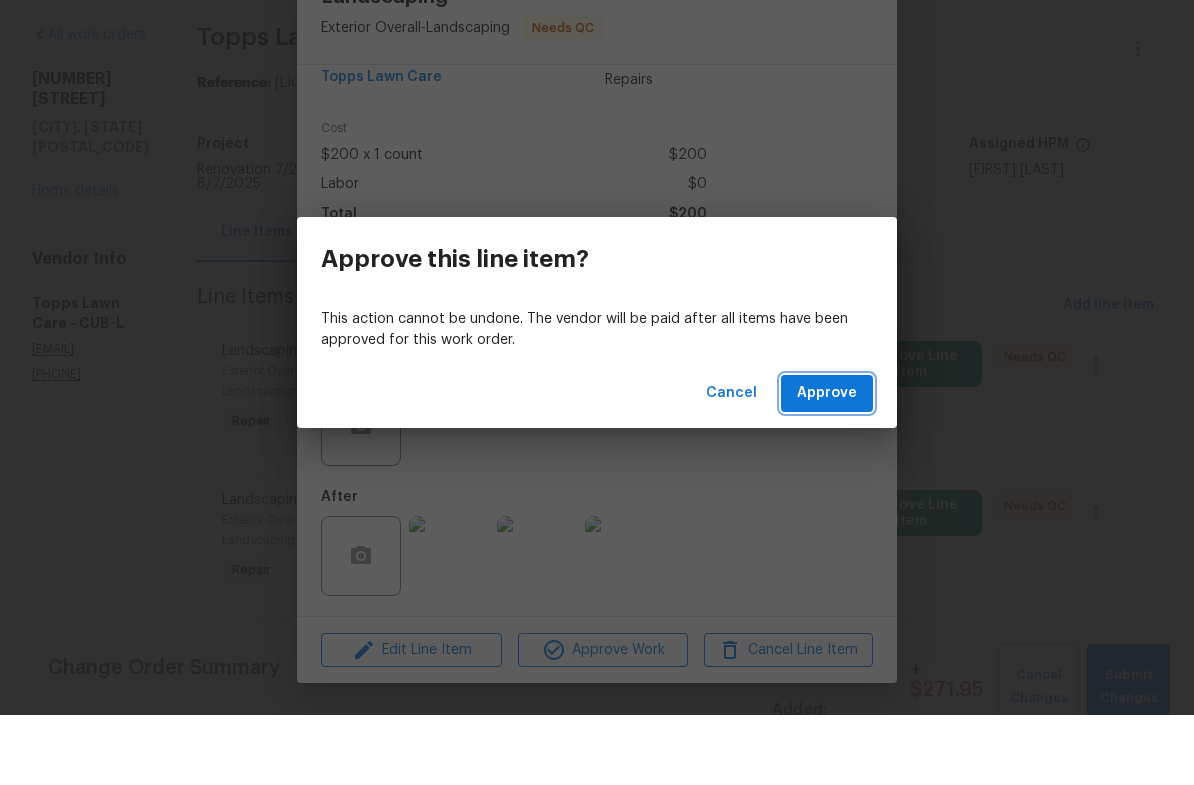 click on "Approve" at bounding box center [827, 463] 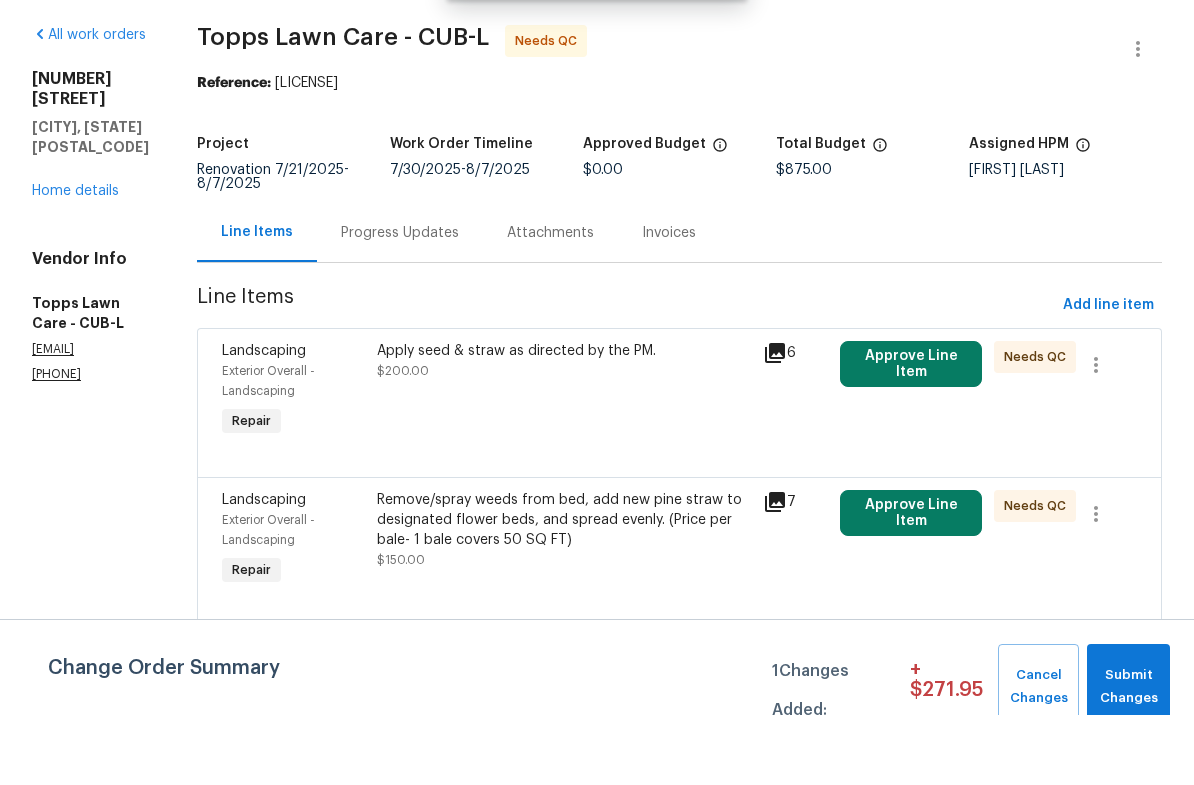 scroll, scrollTop: 0, scrollLeft: 0, axis: both 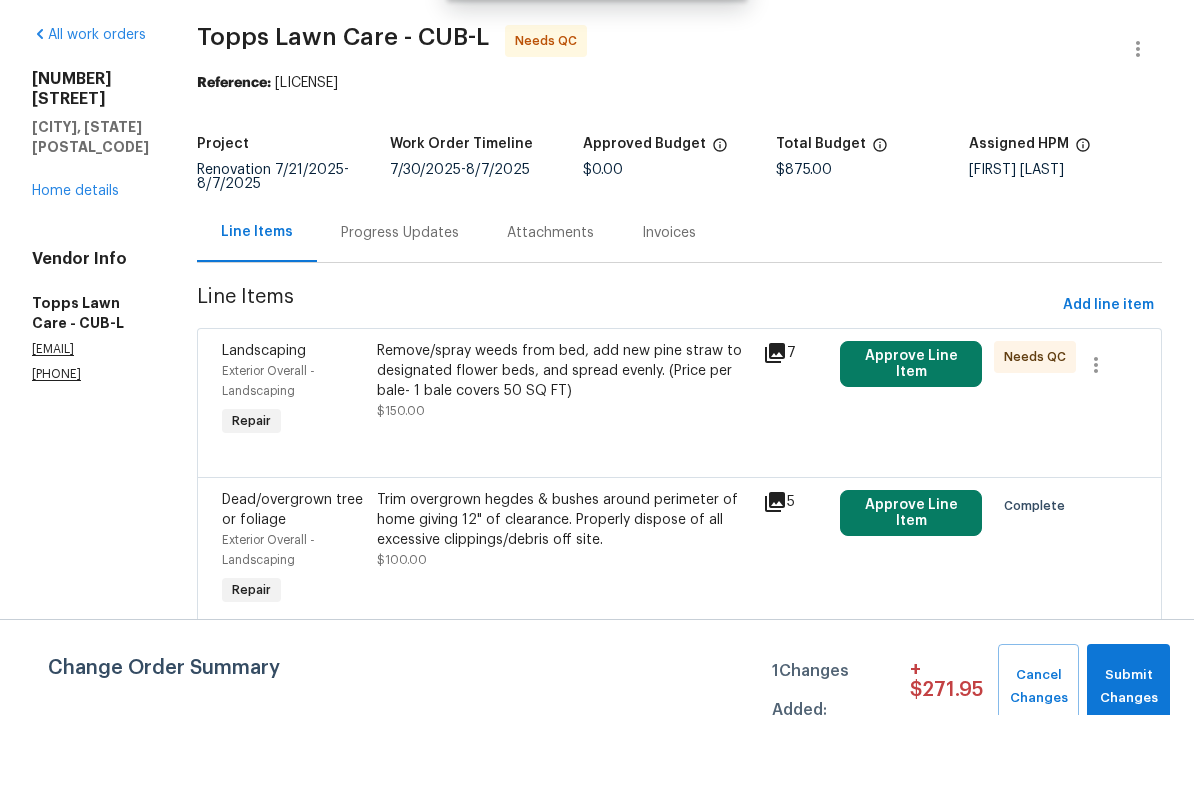 click on "Remove/spray weeds from bed, add new pine straw to designated flower beds, and spread evenly. (Price per bale- 1 bale covers 50 SQ FT)" at bounding box center (564, 441) 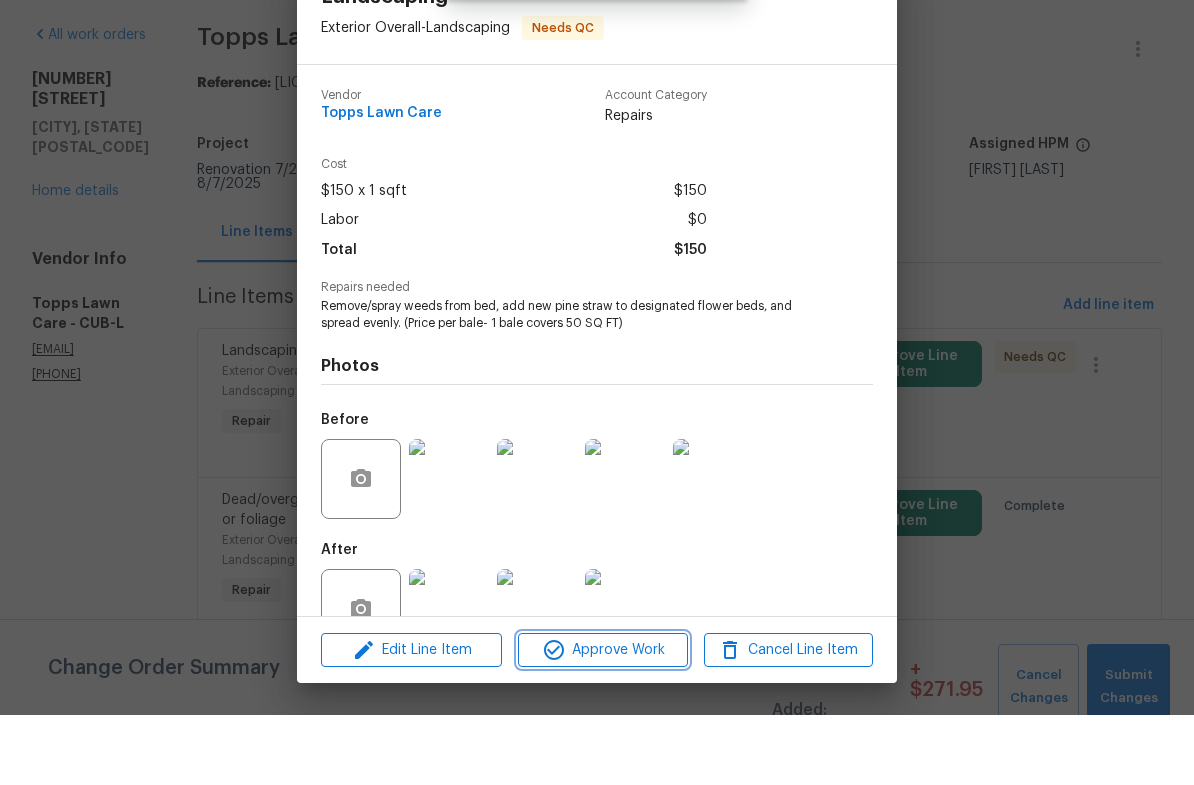 click on "Approve Work" at bounding box center [602, 720] 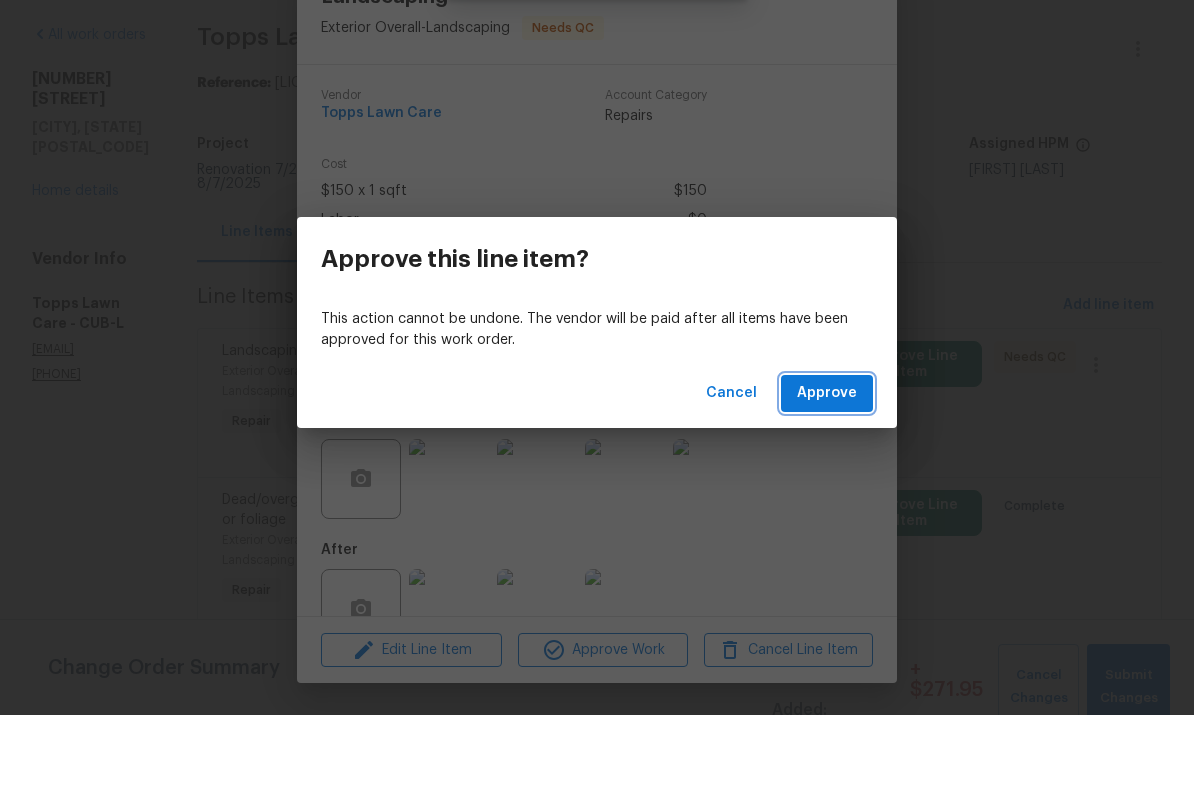 click on "Approve" at bounding box center [827, 463] 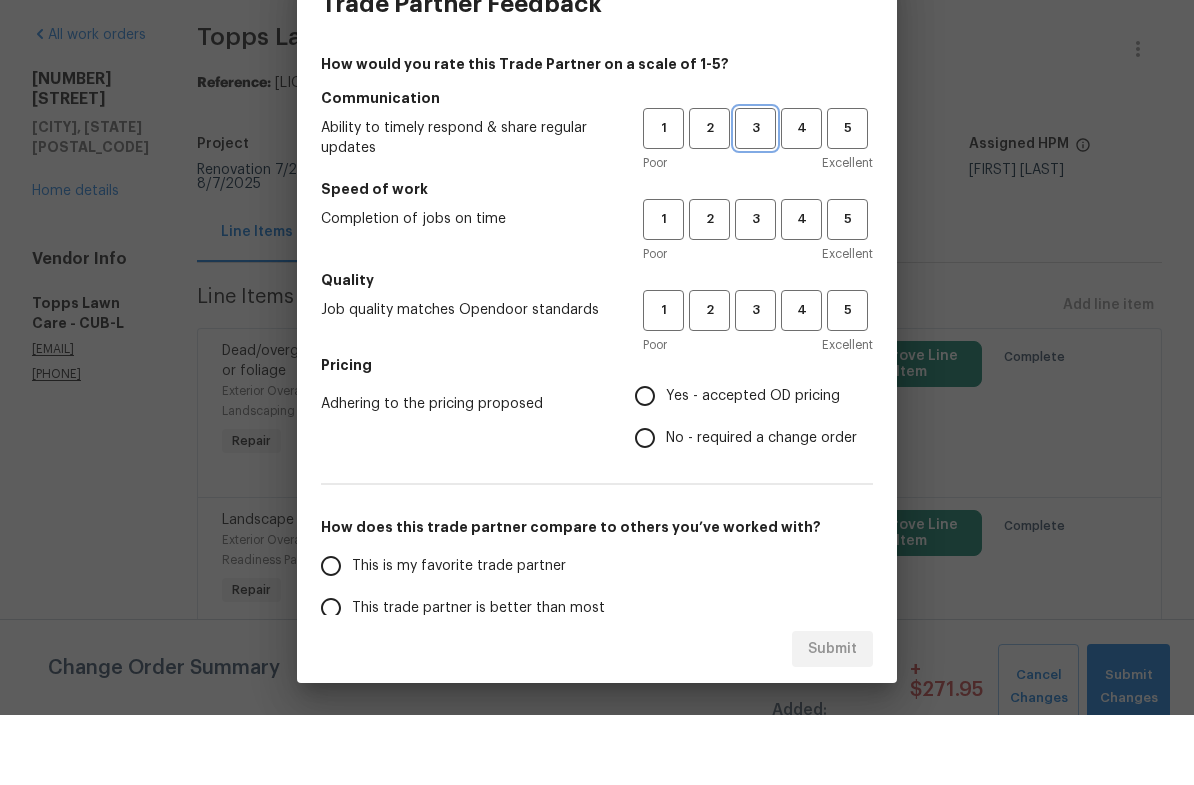 click on "3" at bounding box center [755, 198] 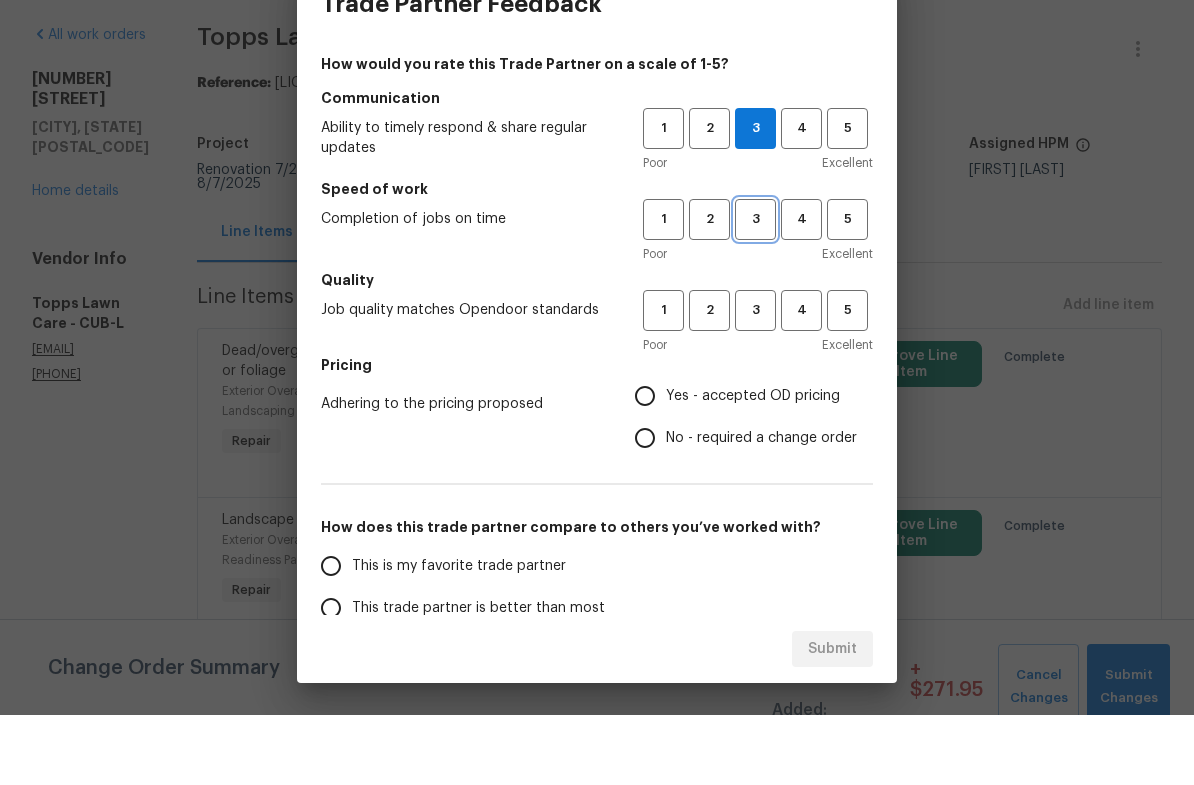 click on "3" at bounding box center (755, 289) 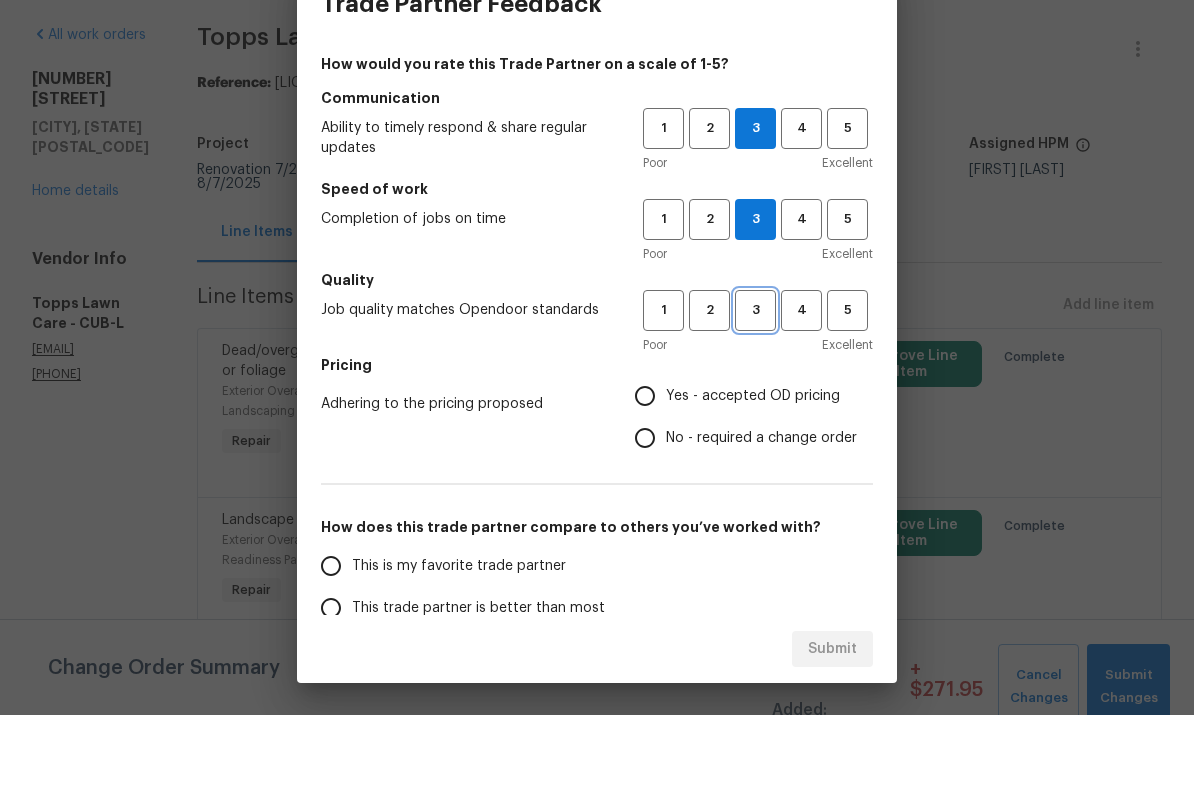 click on "3" at bounding box center [755, 380] 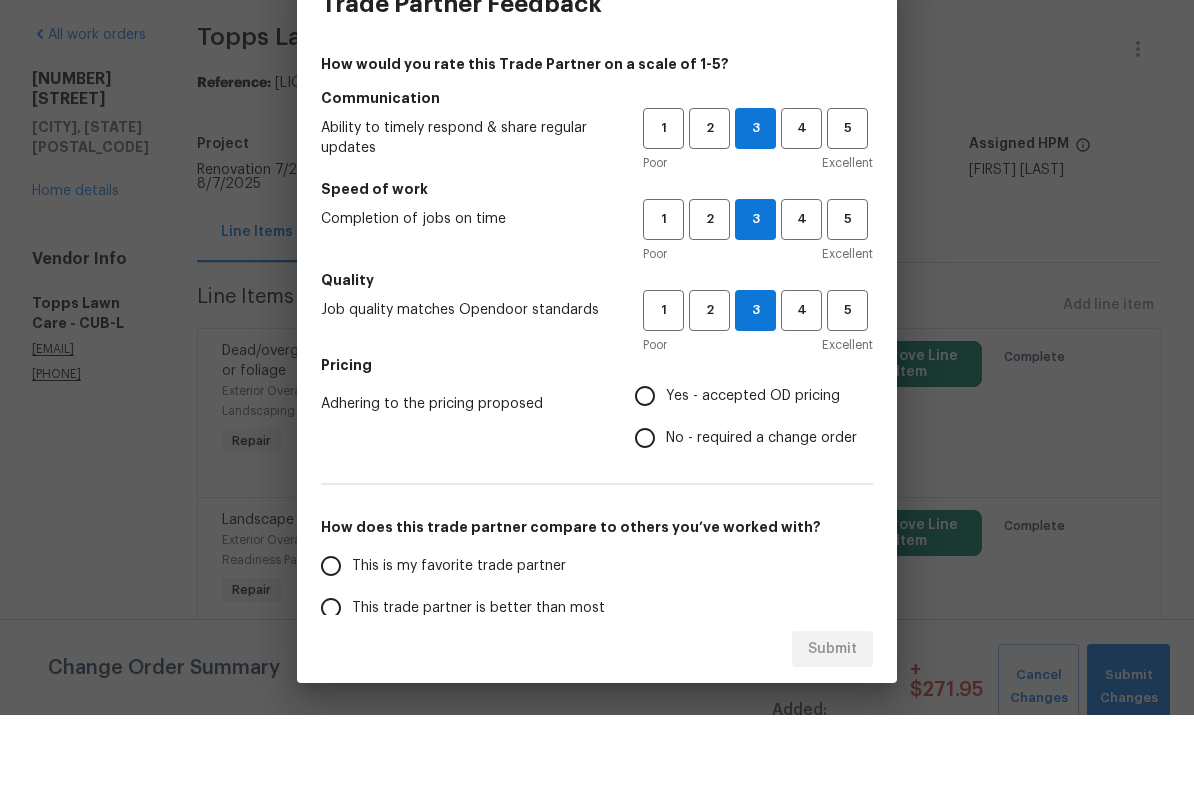 click on "Yes - accepted OD pricing" at bounding box center [645, 466] 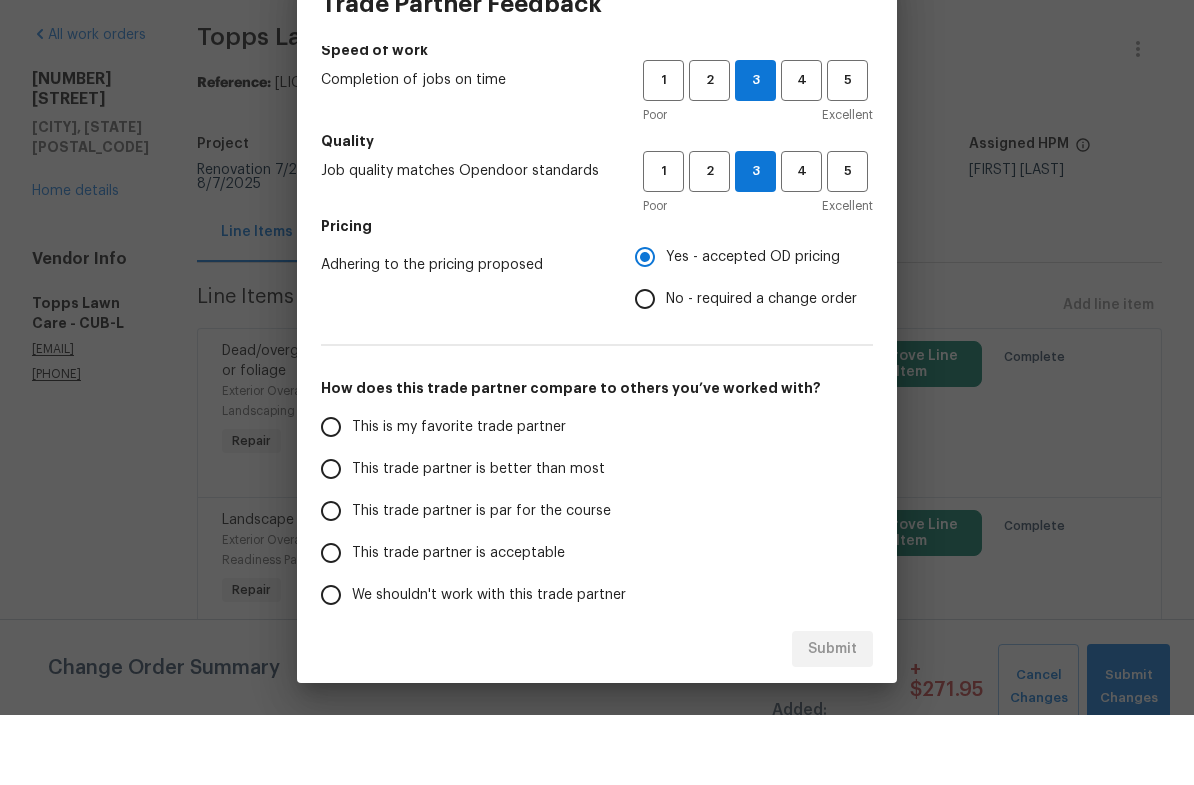scroll, scrollTop: 142, scrollLeft: 0, axis: vertical 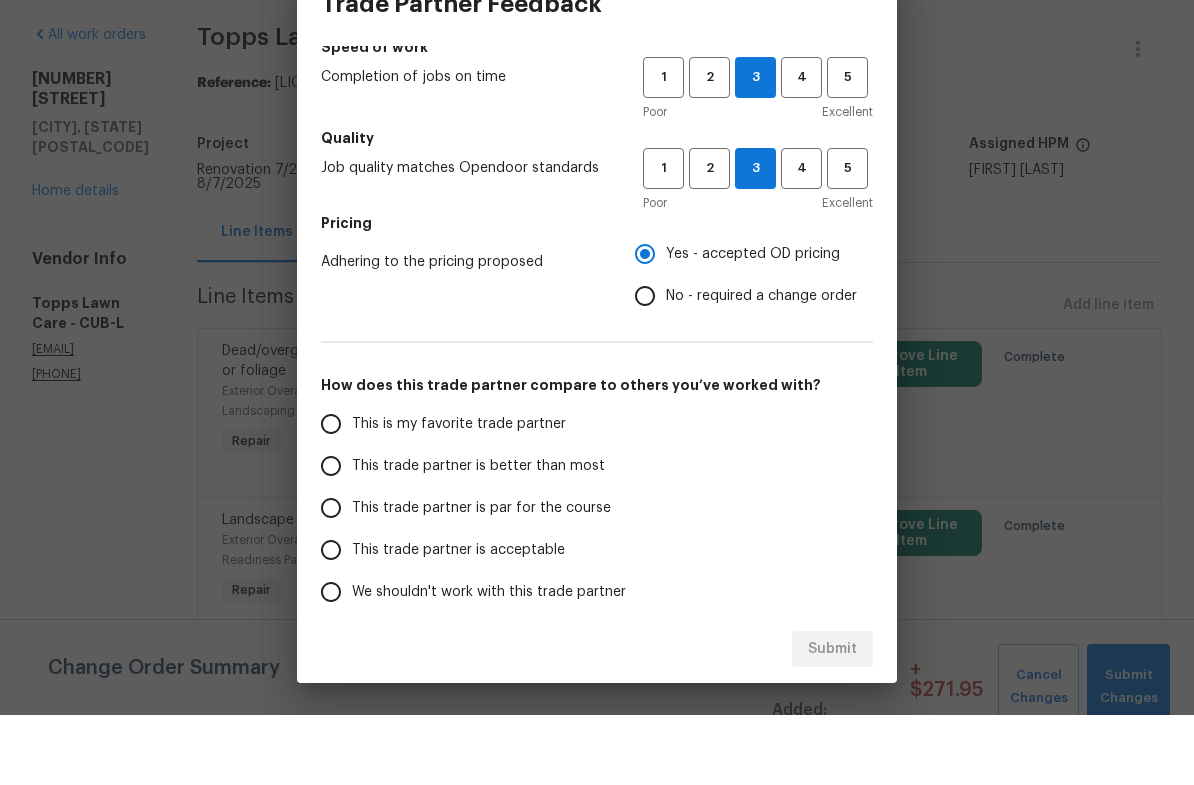 click on "This trade partner is par for the course" at bounding box center (331, 578) 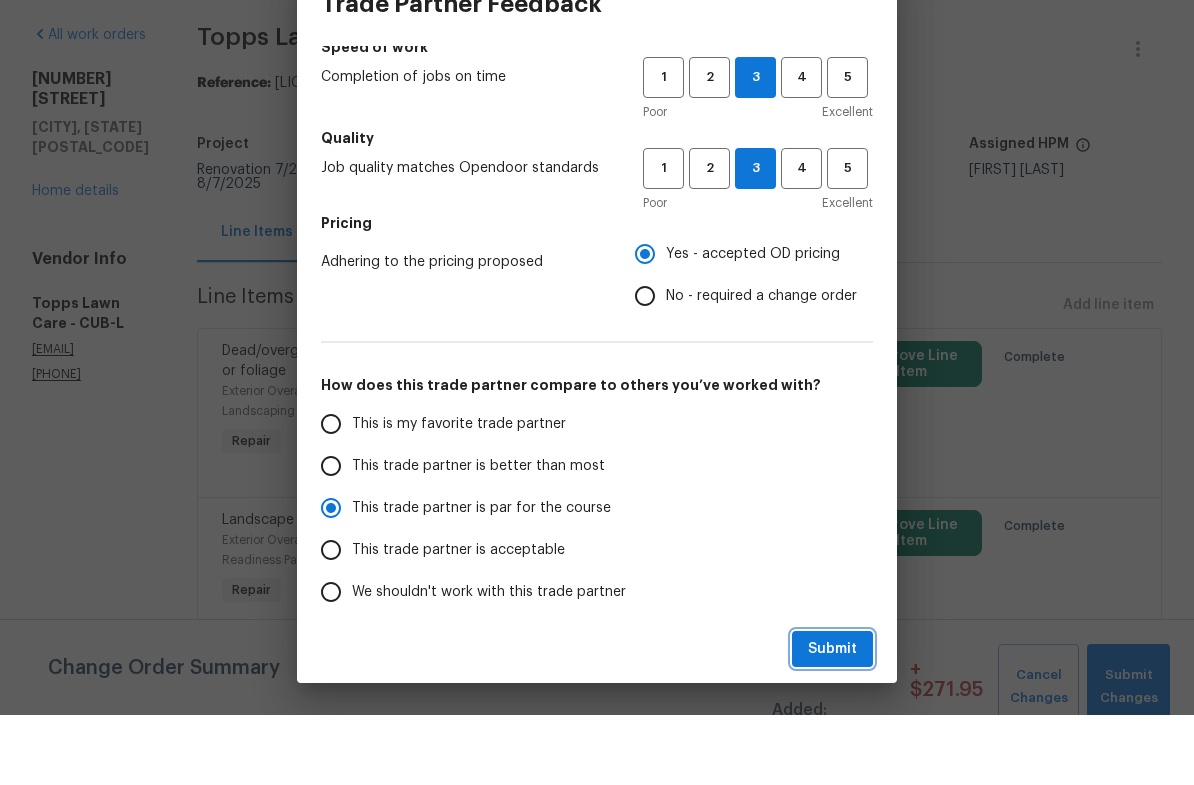 click on "Submit" at bounding box center (832, 719) 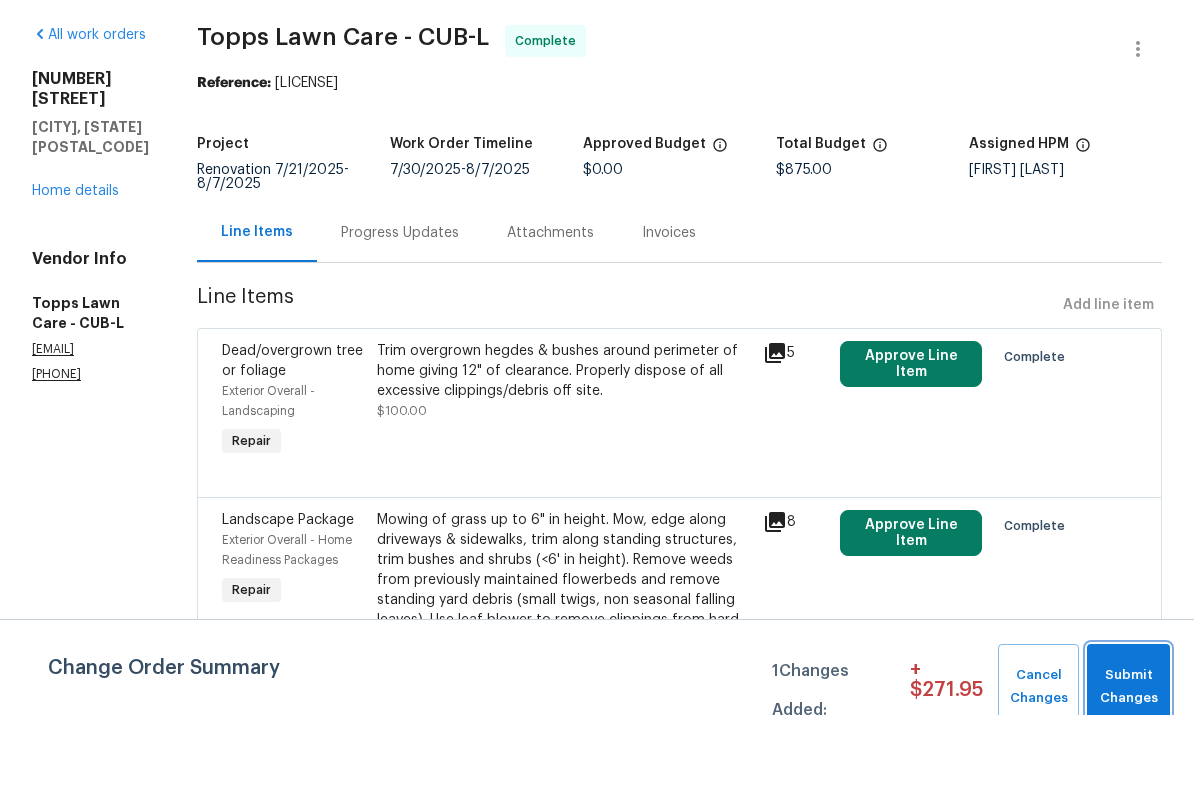 click on "Submit Changes" at bounding box center (1128, 757) 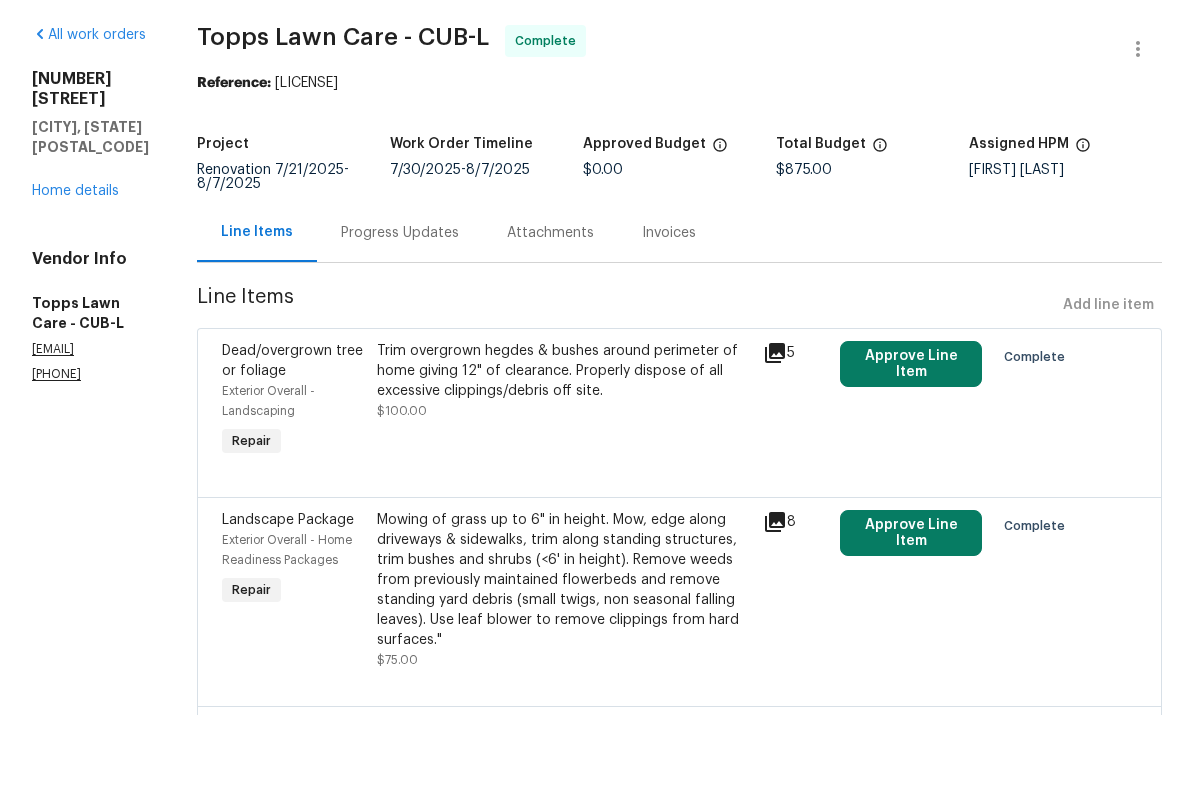 click on "Home details" at bounding box center [75, 261] 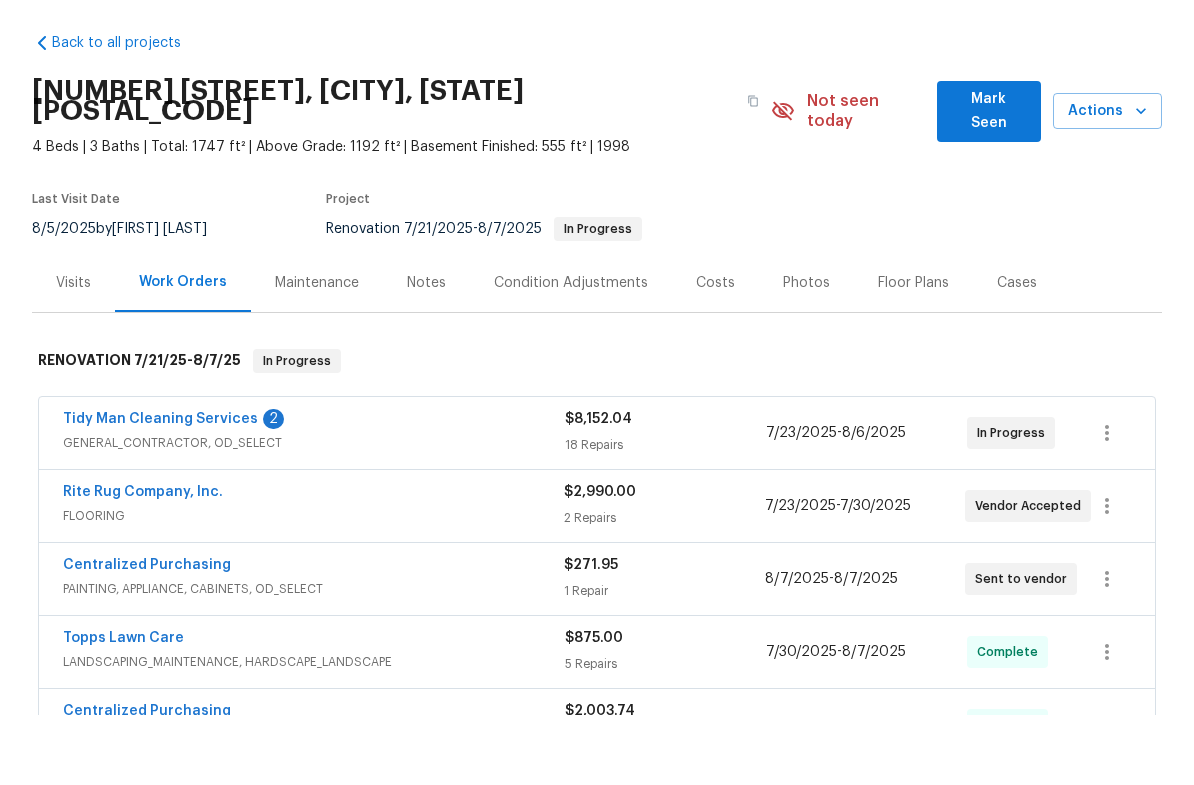 click on "Tidy Man Cleaning Services" at bounding box center [160, 489] 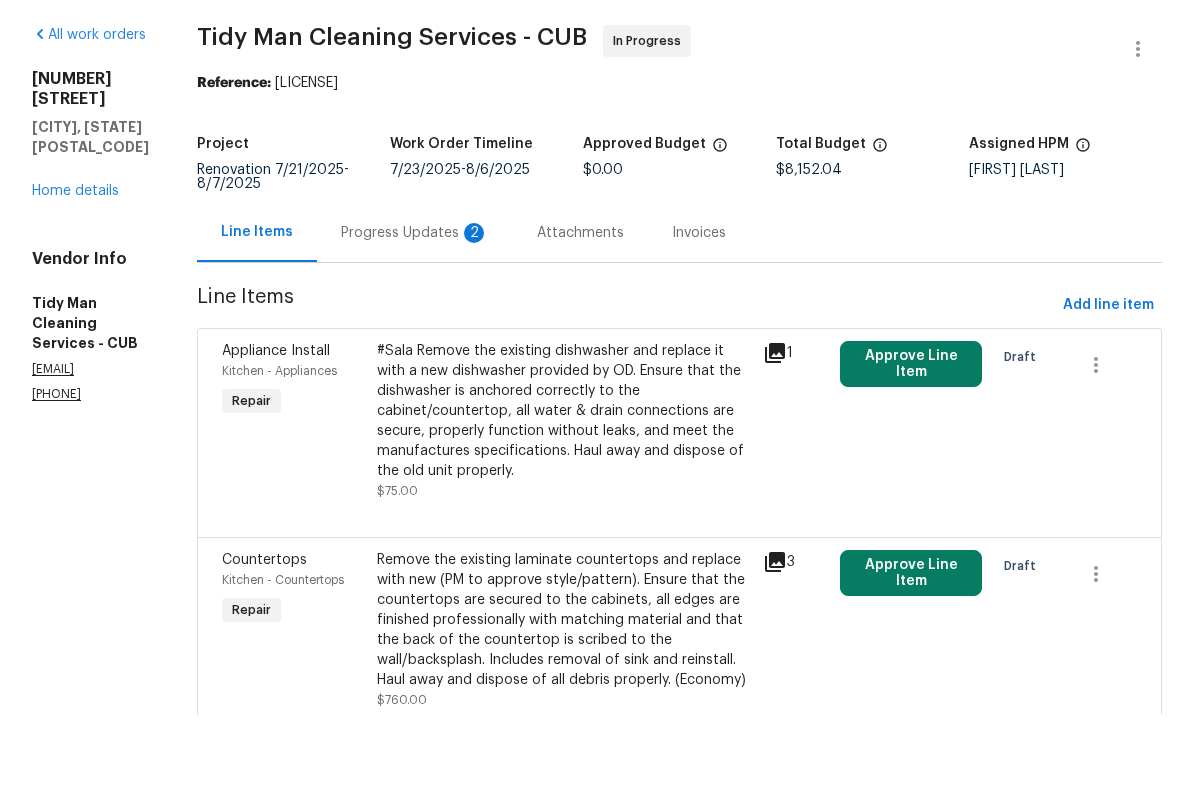 click on "Progress Updates 2" at bounding box center (415, 303) 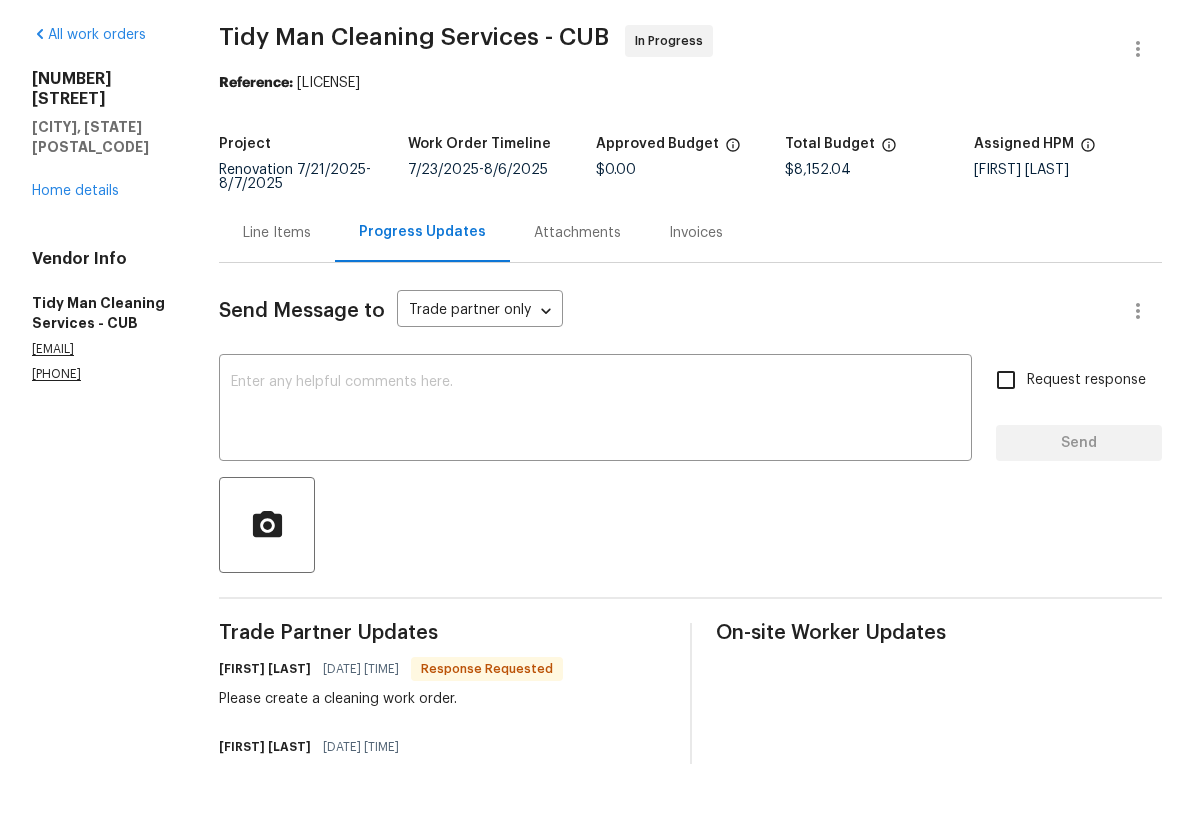 scroll, scrollTop: 0, scrollLeft: 0, axis: both 